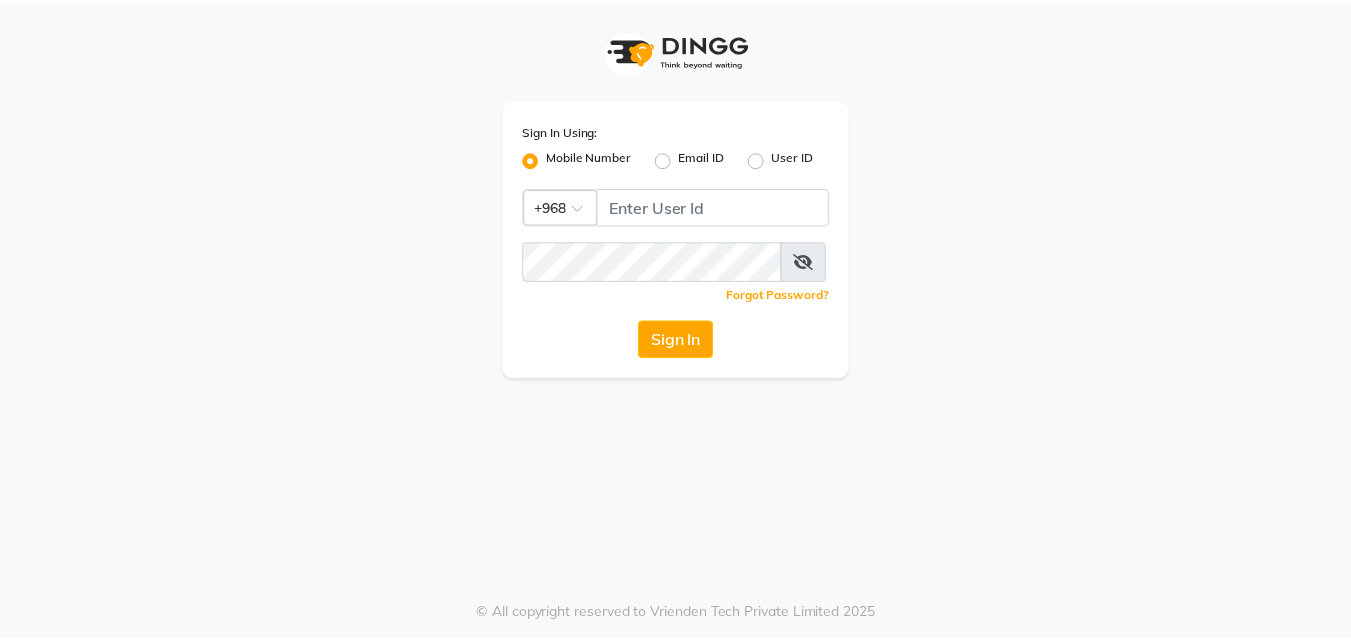 scroll, scrollTop: 0, scrollLeft: 0, axis: both 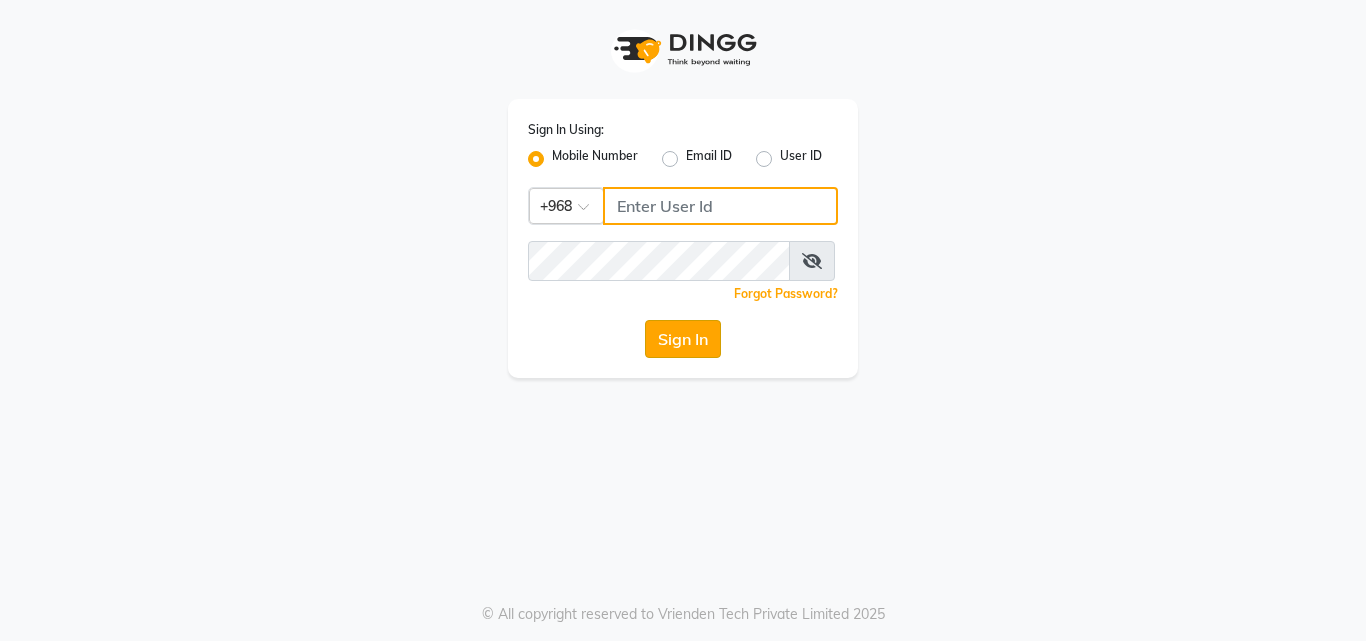 type on "77172336" 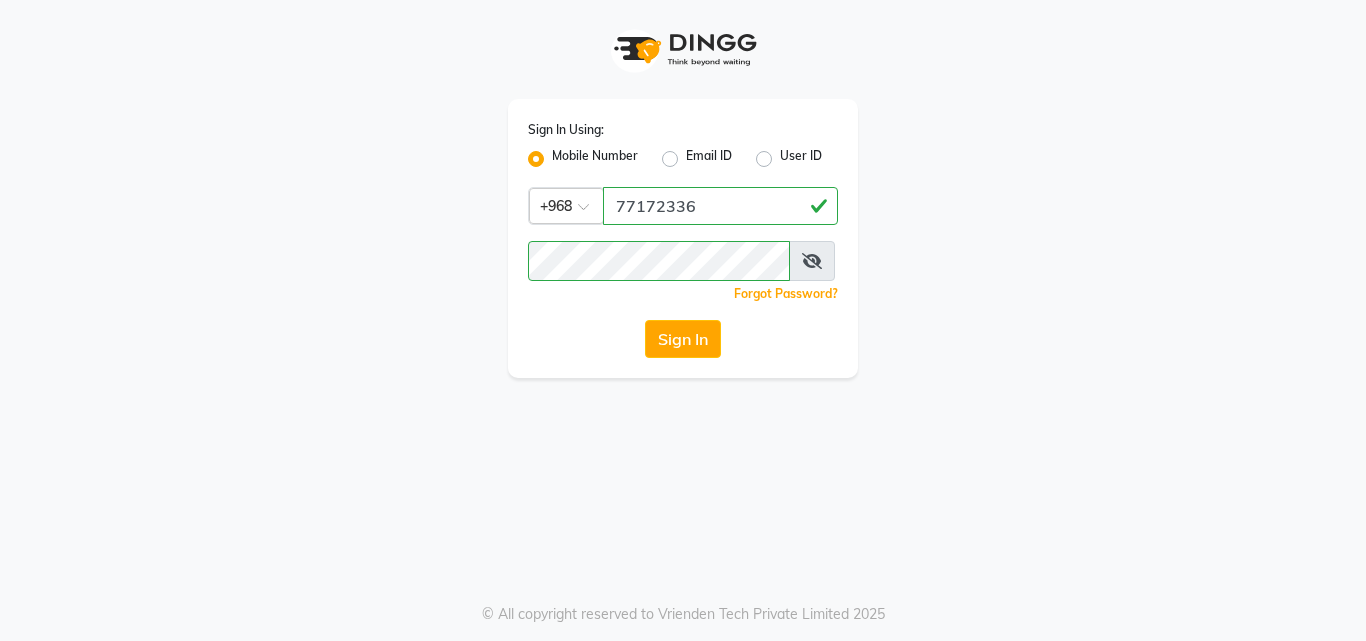 click on "Sign In" 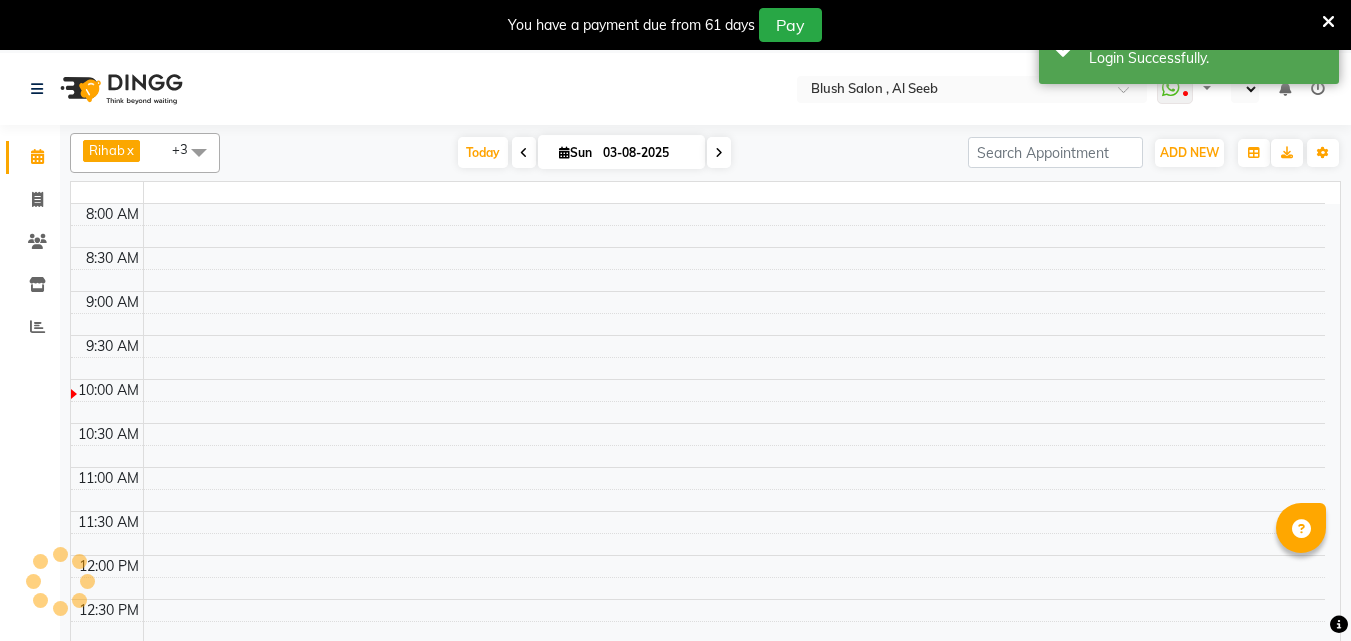 select on "en" 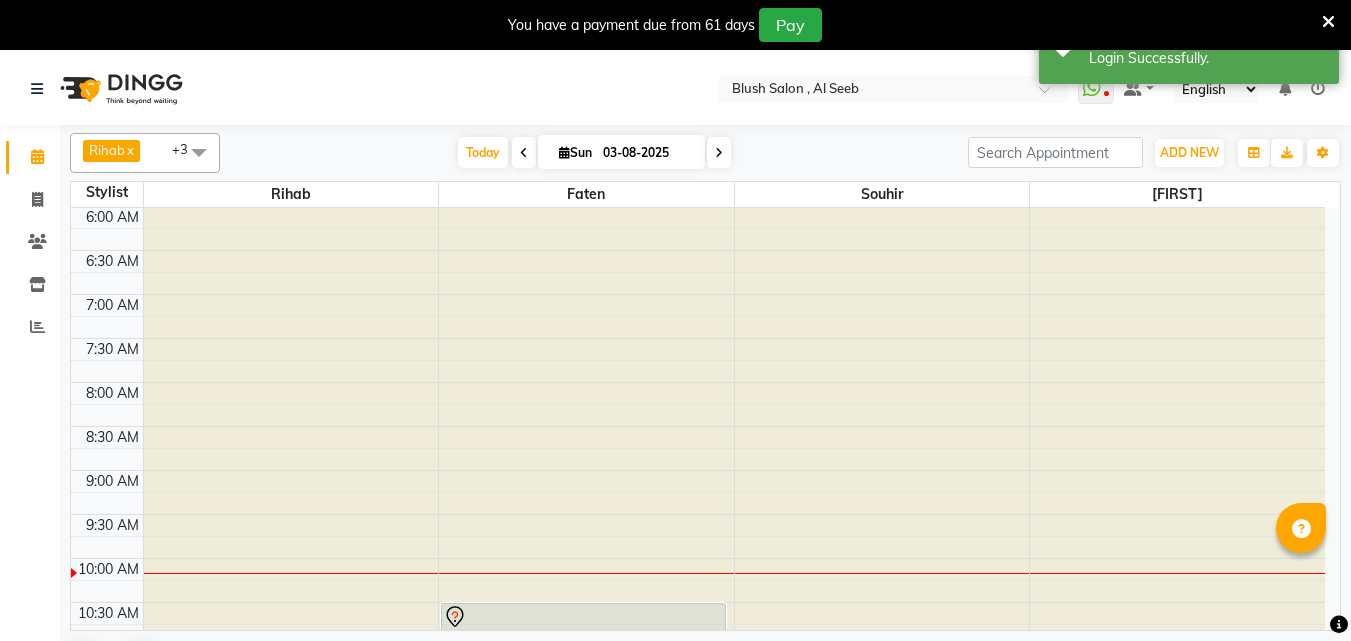scroll, scrollTop: 529, scrollLeft: 0, axis: vertical 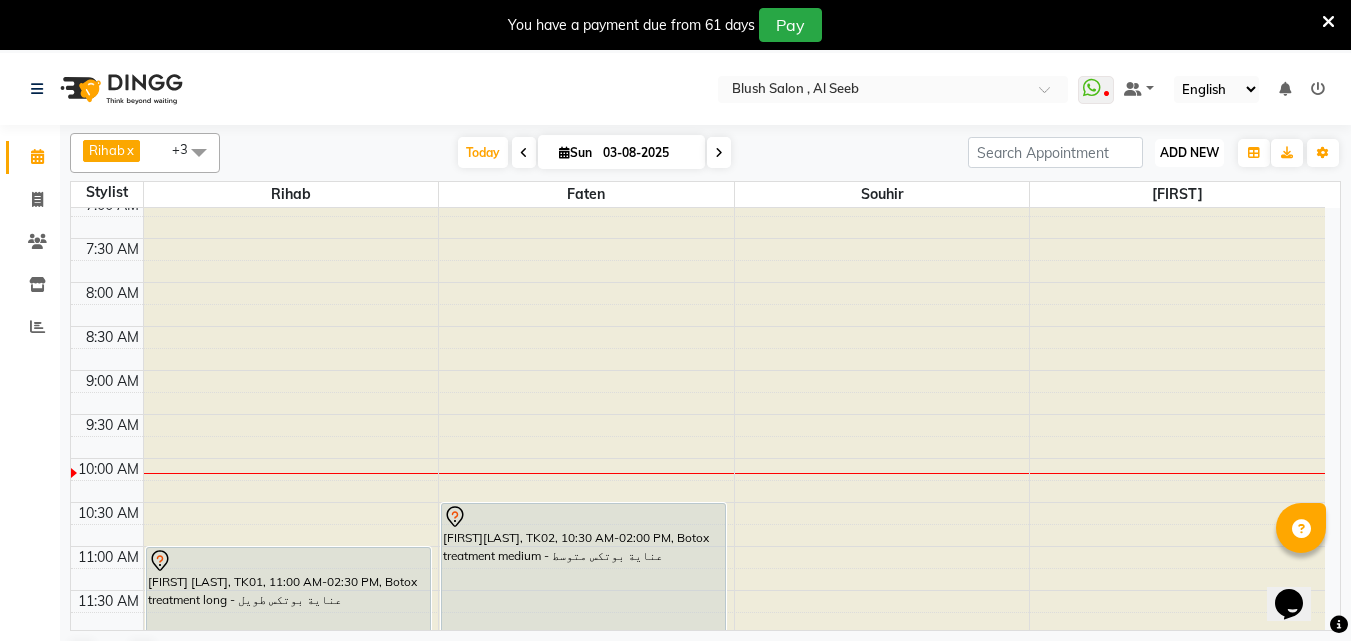 click on "ADD NEW" at bounding box center (1189, 152) 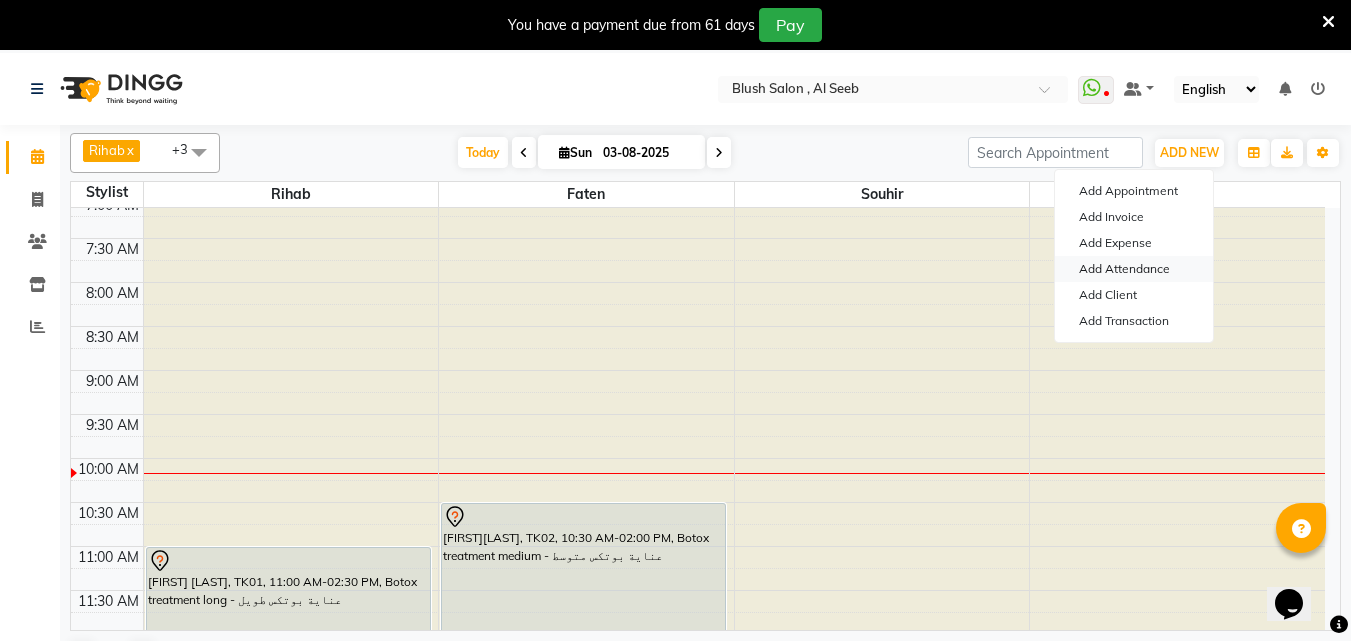 click on "Add Attendance" at bounding box center [1134, 269] 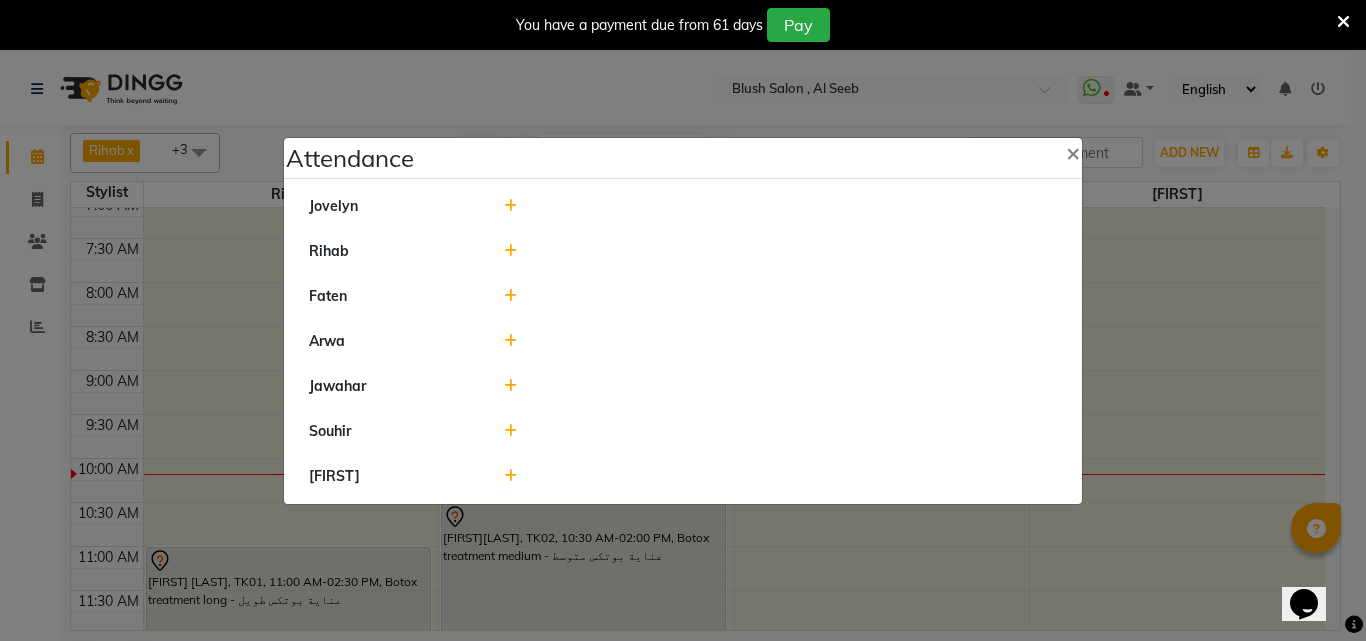click 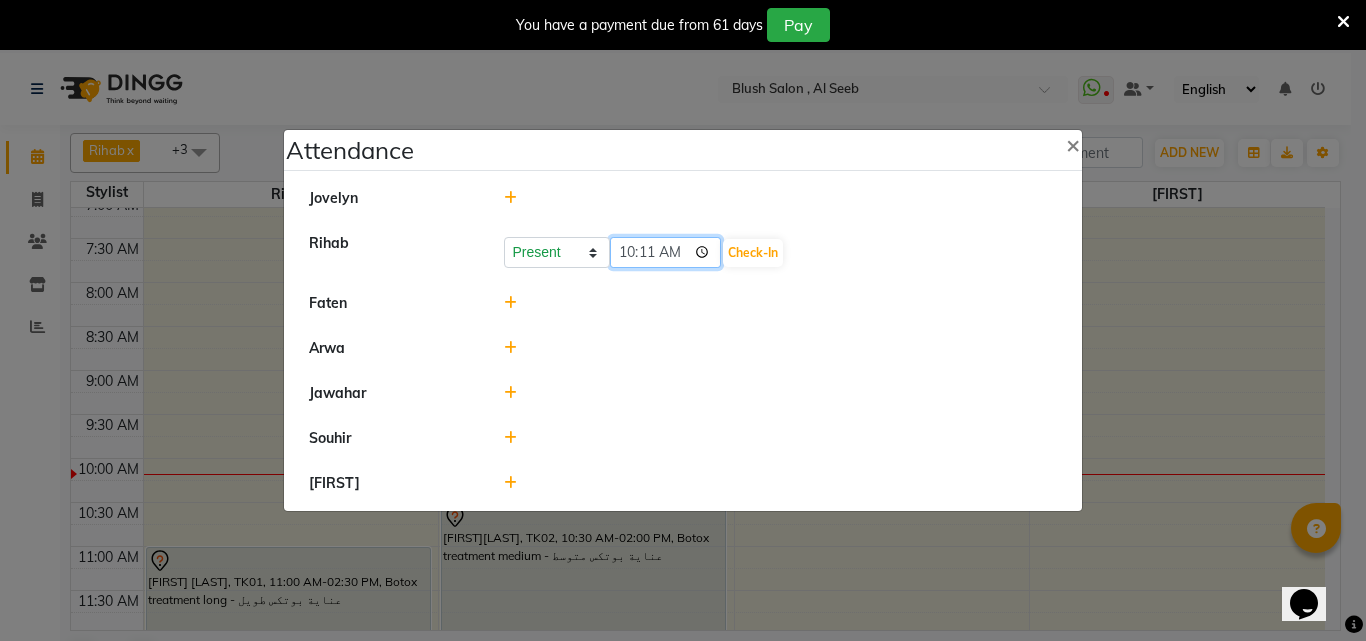 click on "10:11" 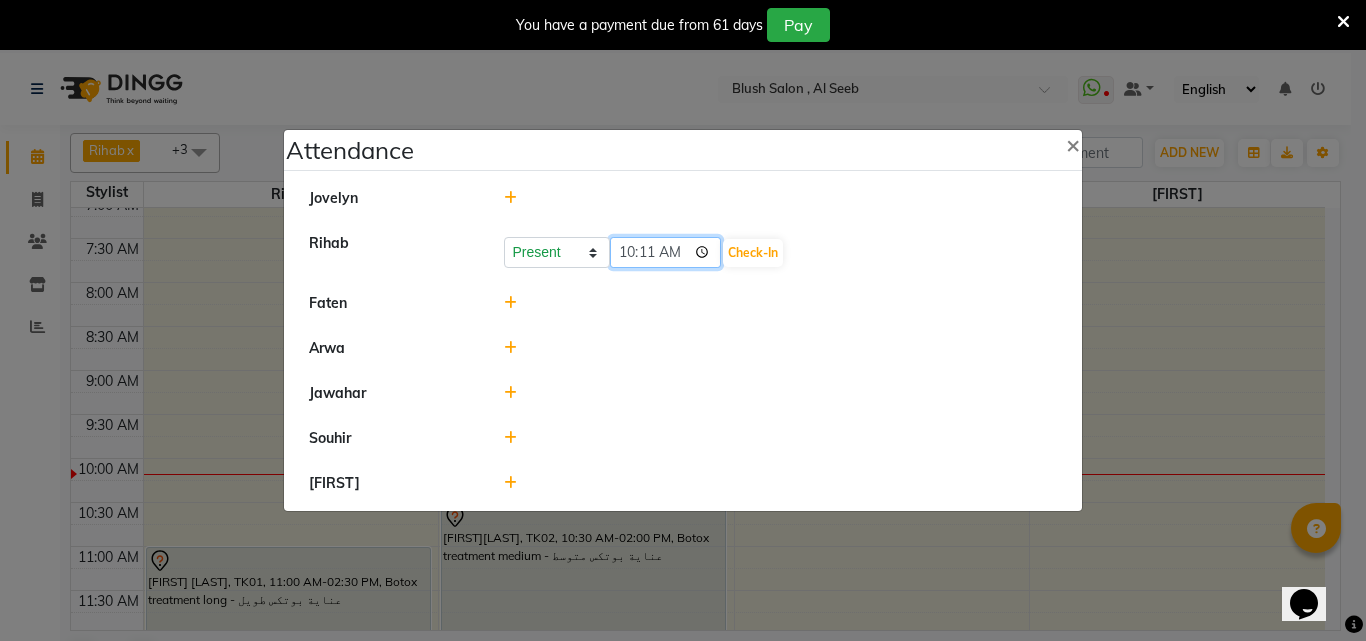 click on "10:11" 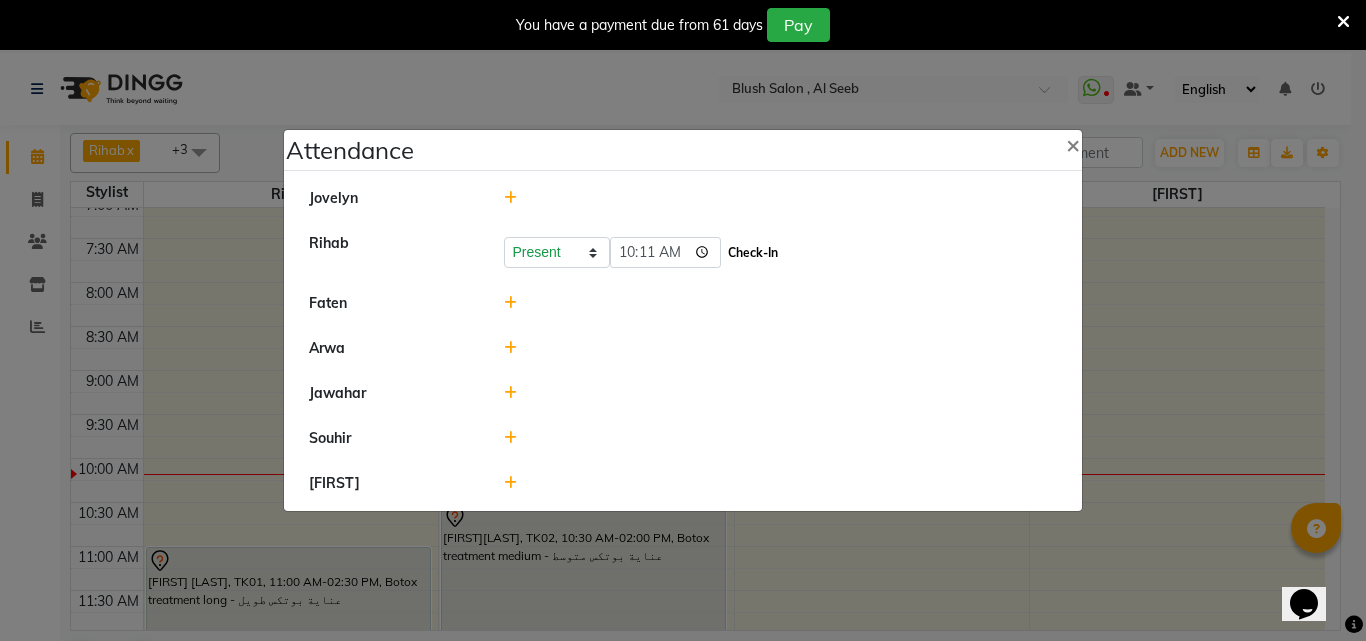 click on "Check-In" 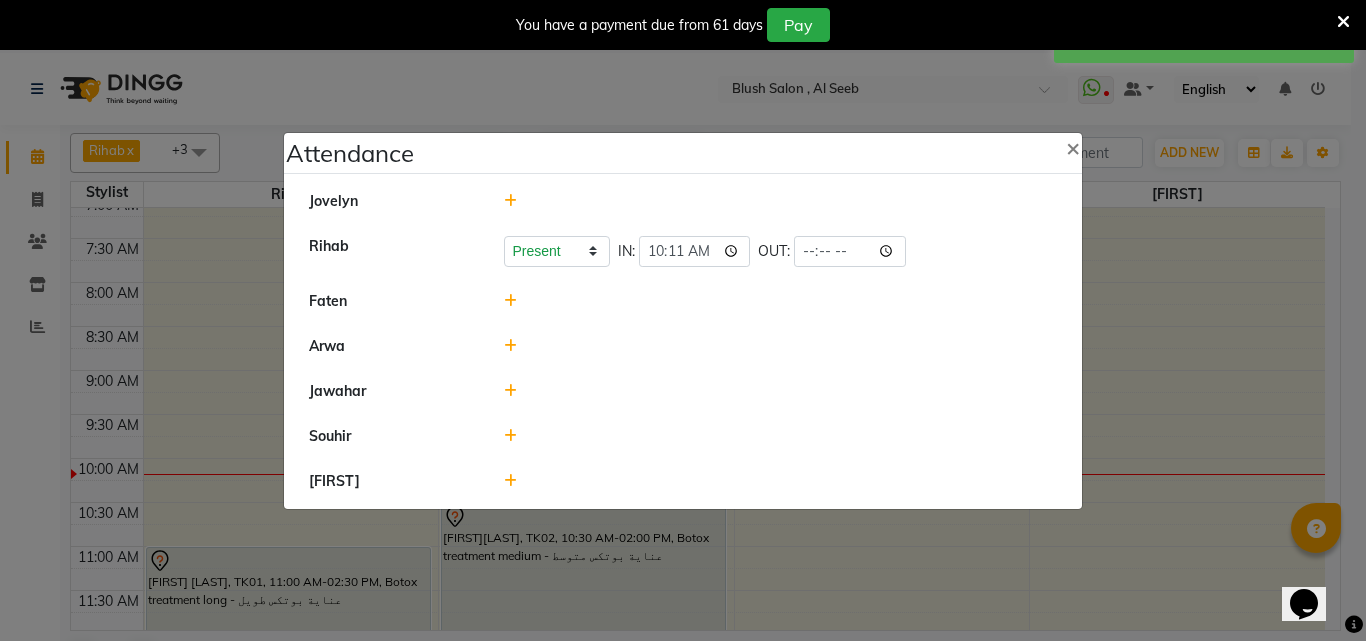 click 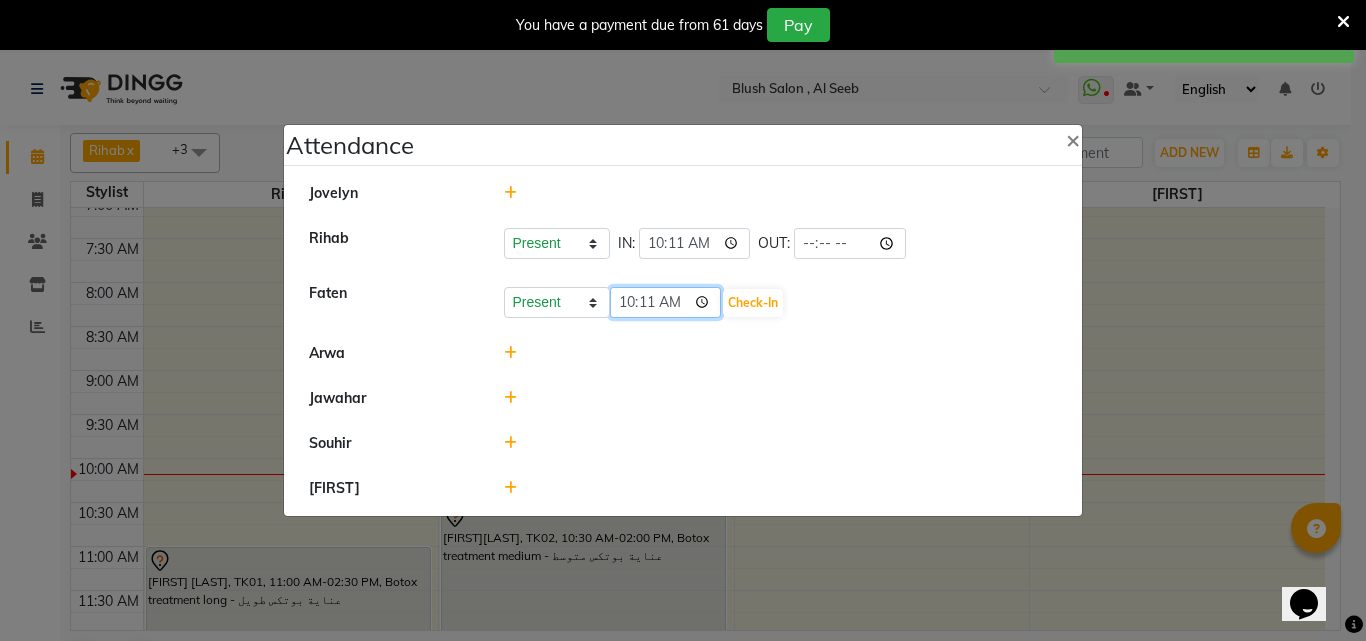 click on "10:11" 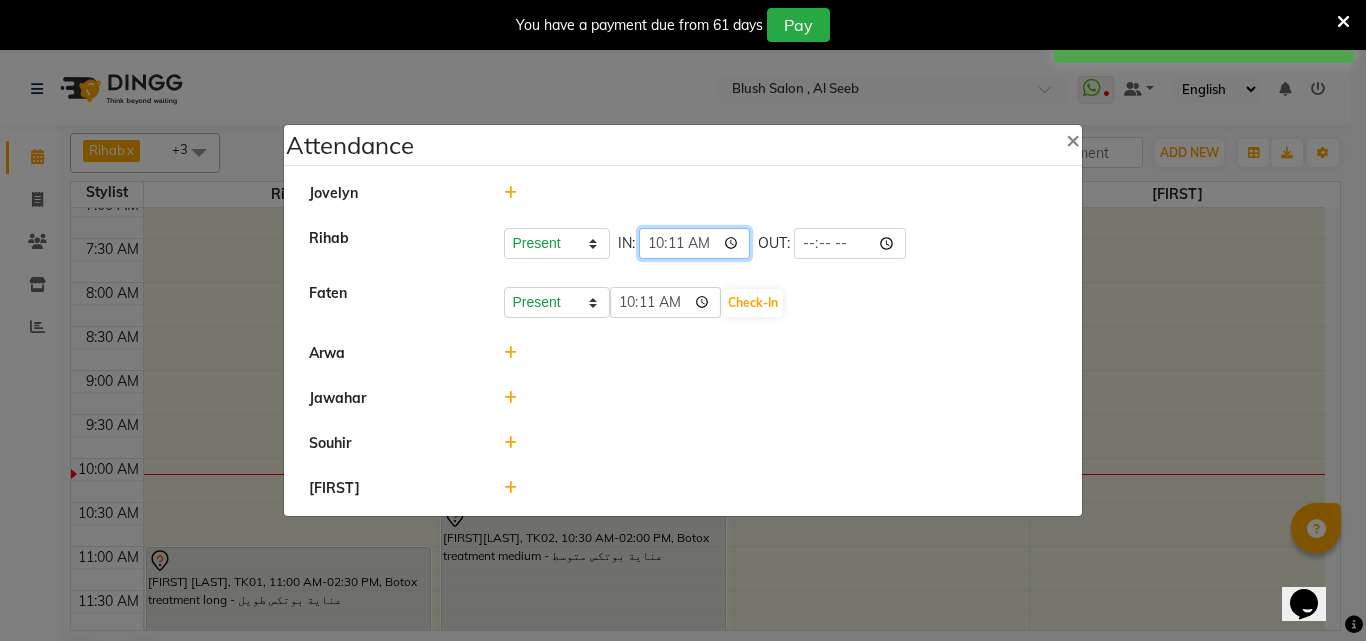 click on "10:11" 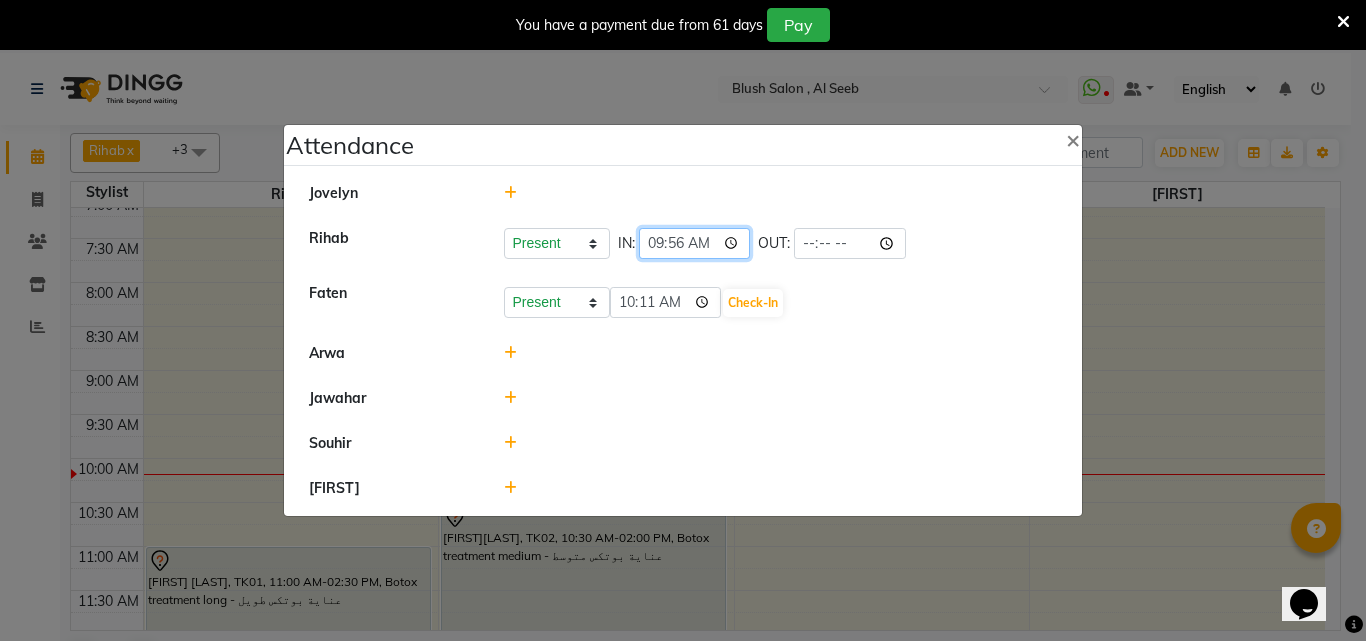 type on "09:56" 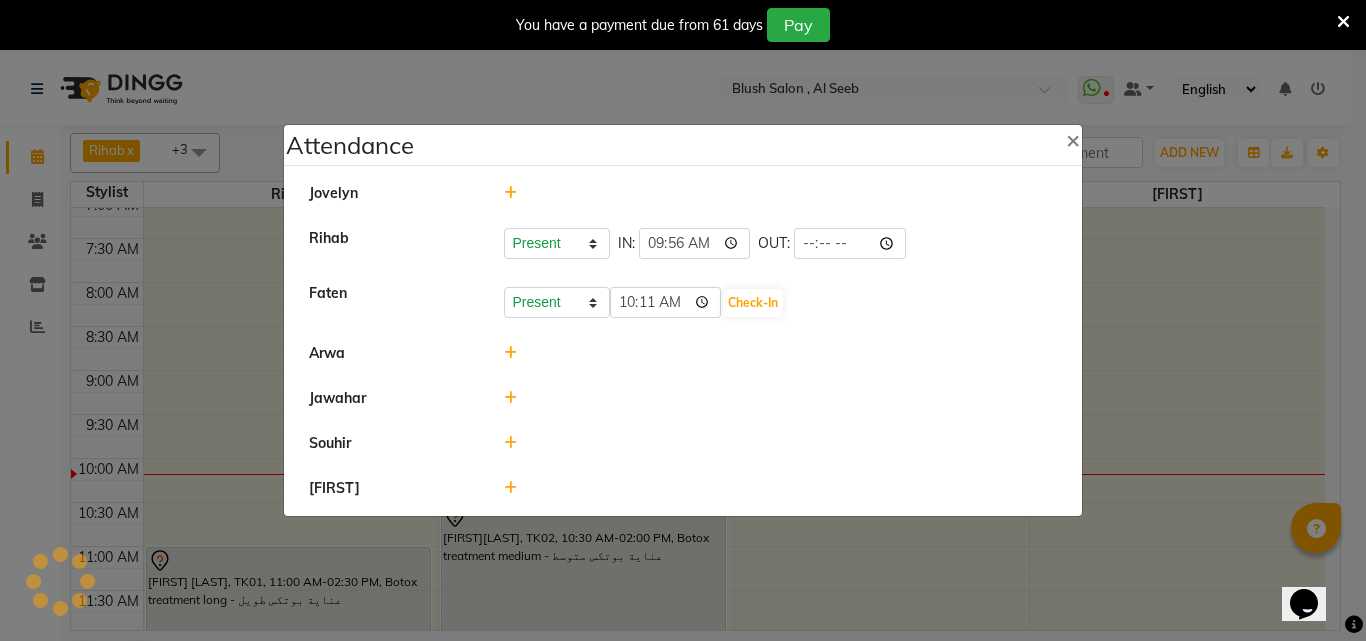 click on "Present Absent Late Half Day Weekly Off 10:11 Check-In" 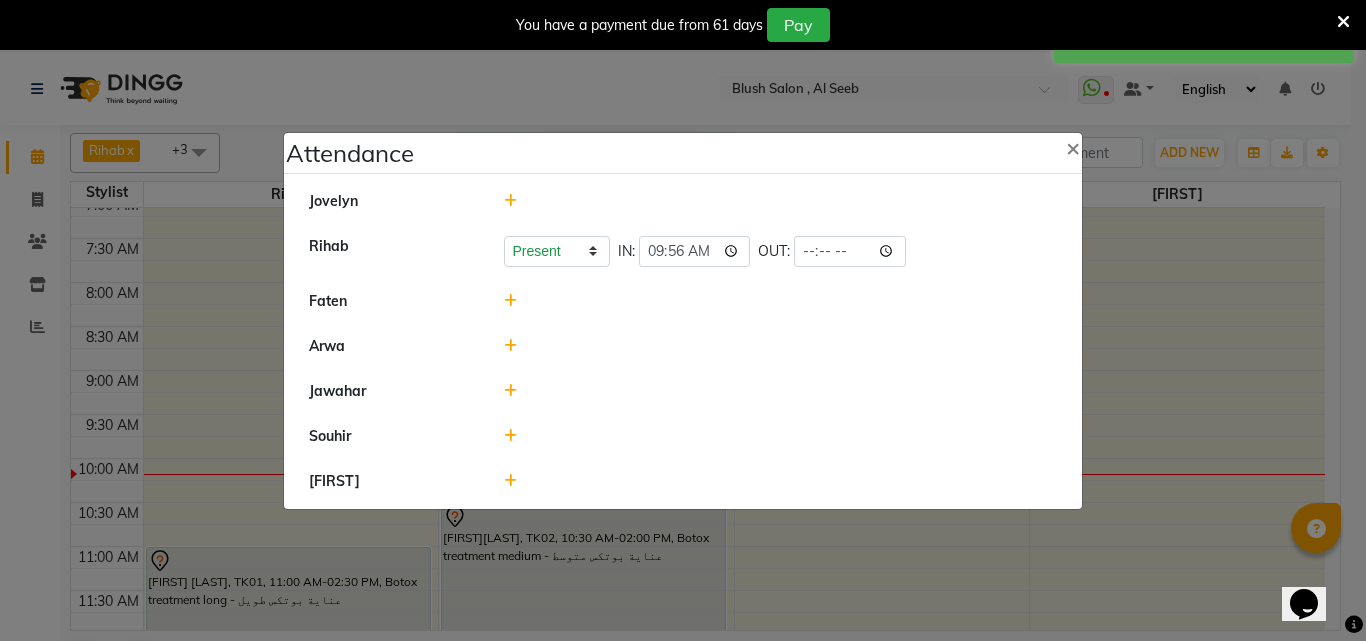click 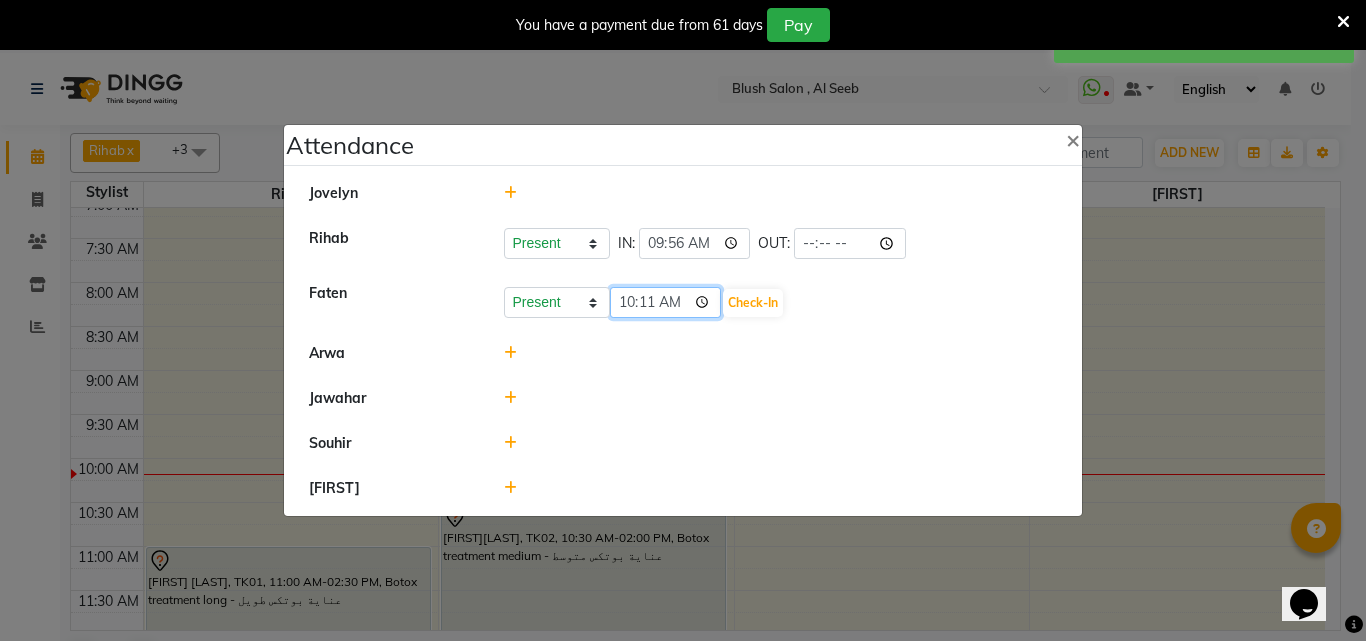 click on "10:11" 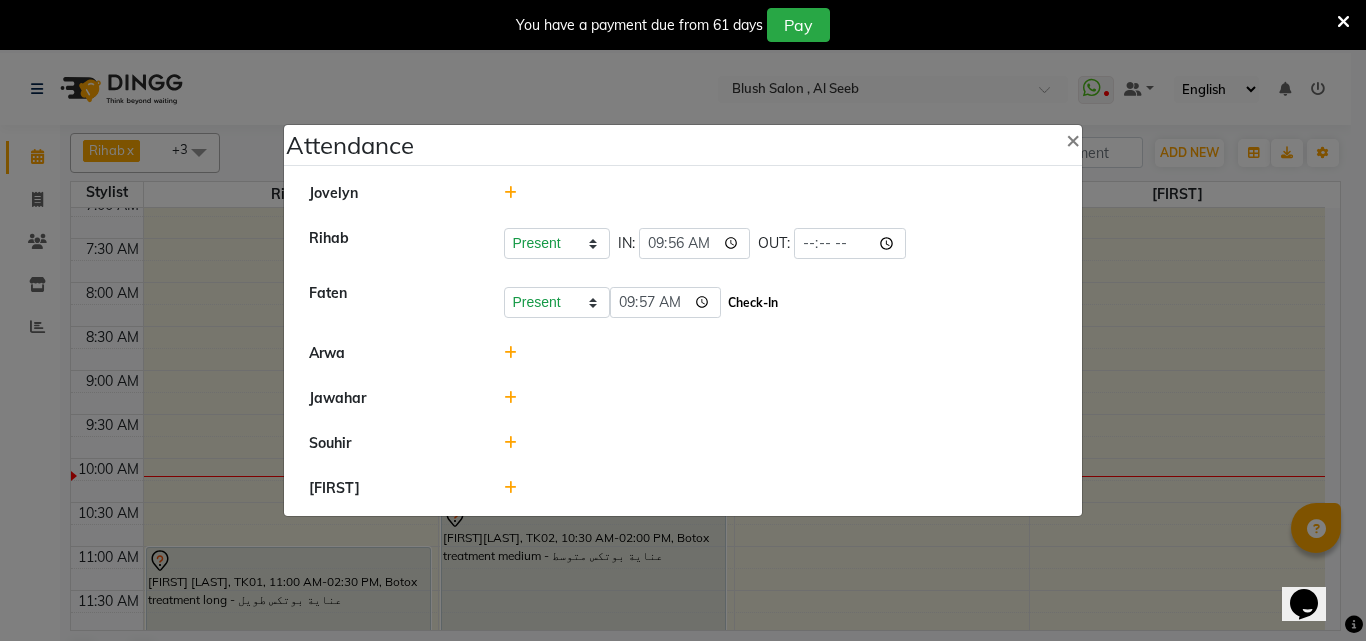 type on "09:57" 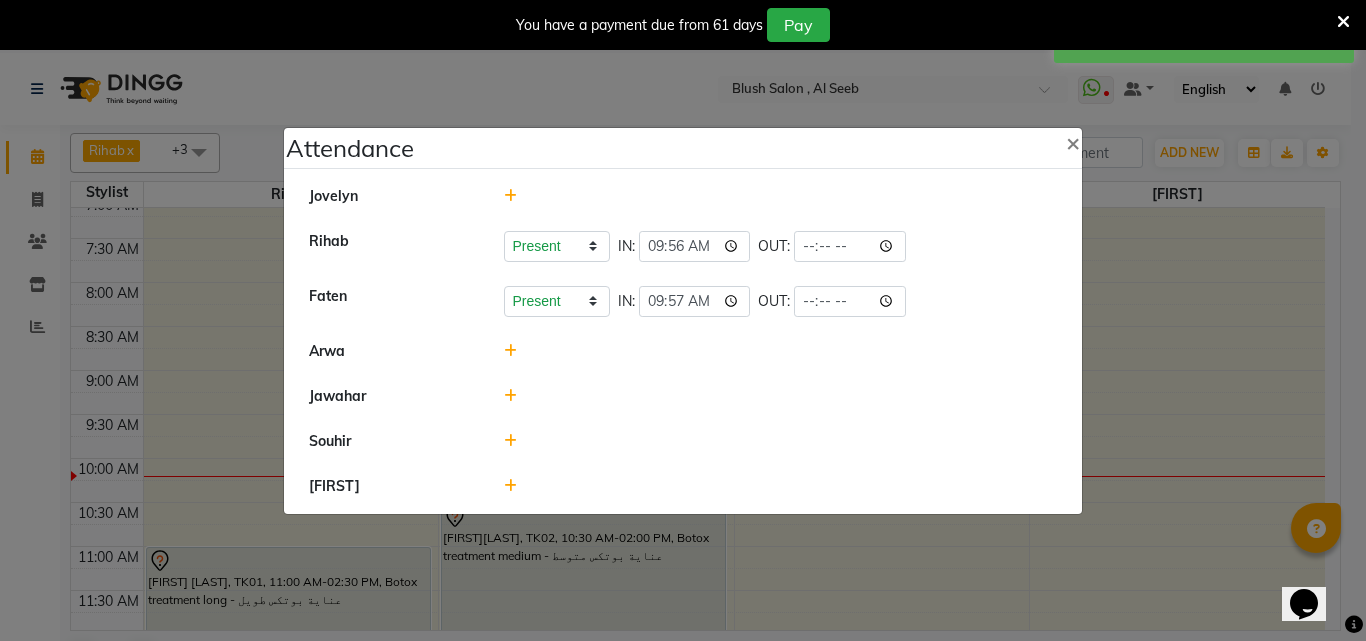 click on "Attendance ×  [FIRST]   [LAST]   Present   Absent   Late   Half Day   Weekly Off  IN:  09:56 OUT:   [FIRST]  Present   Absent   Late   Half Day   Weekly Off  IN:  09:57 OUT:   [FIRST]   [FIRST]   [FIRST]   [FIRST]" 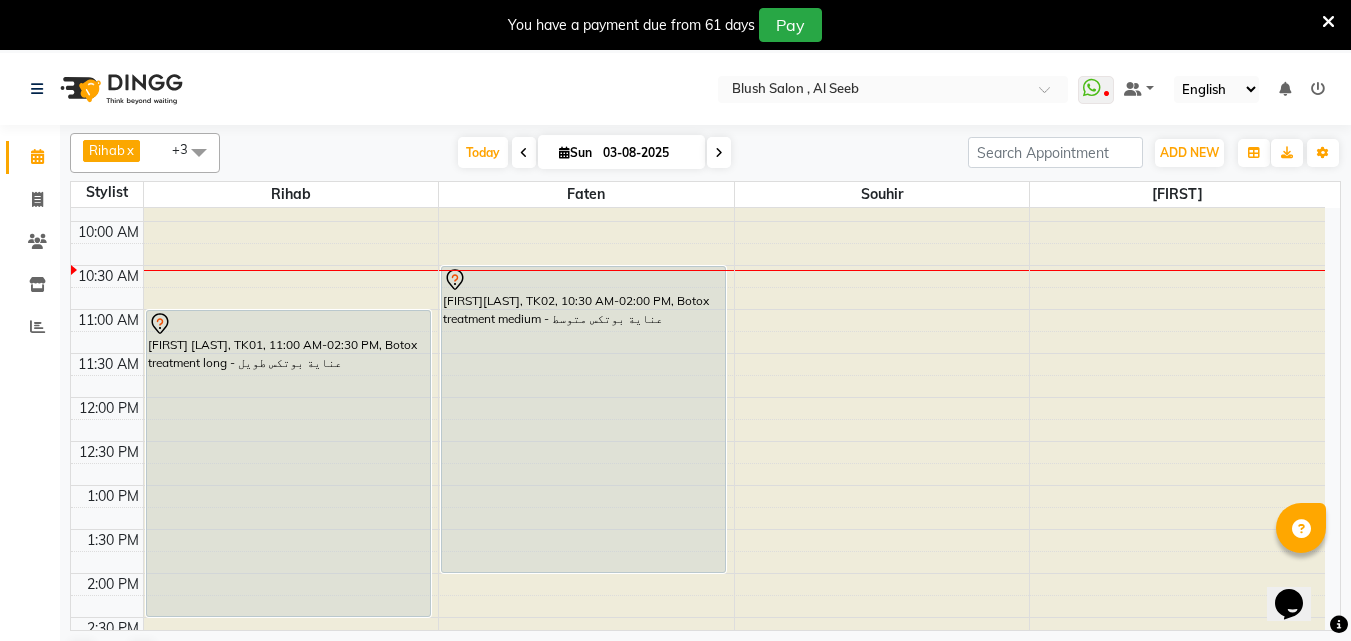 scroll, scrollTop: 829, scrollLeft: 0, axis: vertical 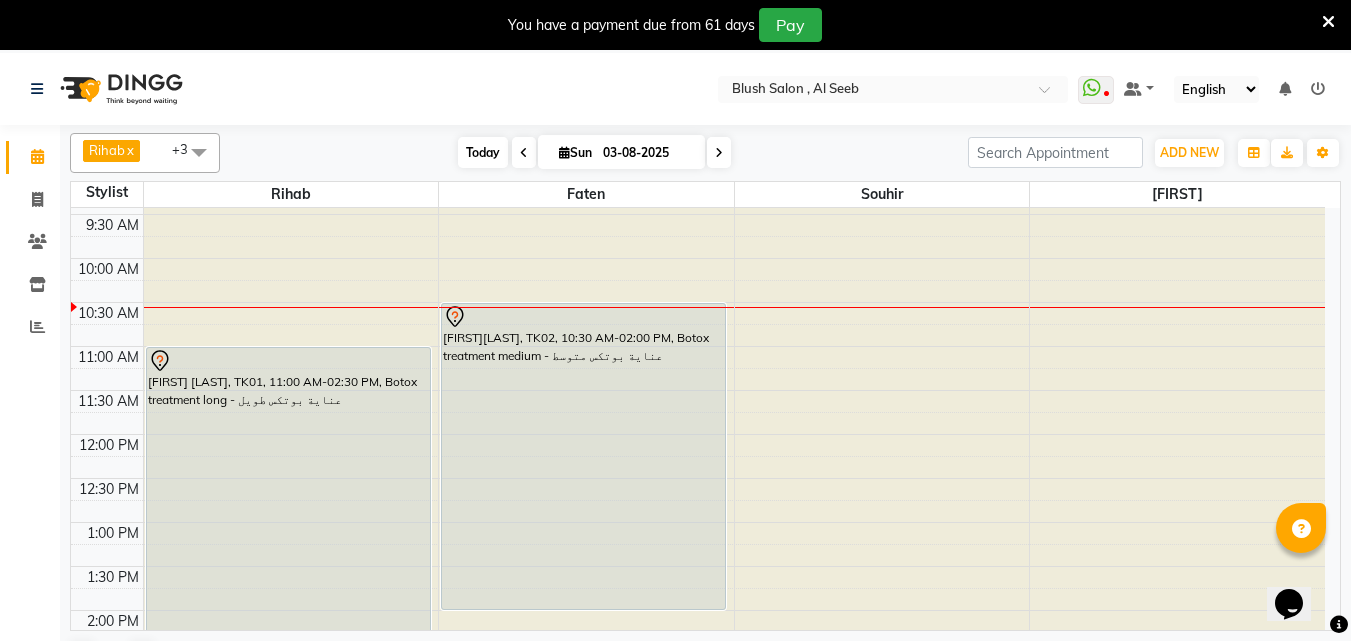 click on "Today" at bounding box center (483, 152) 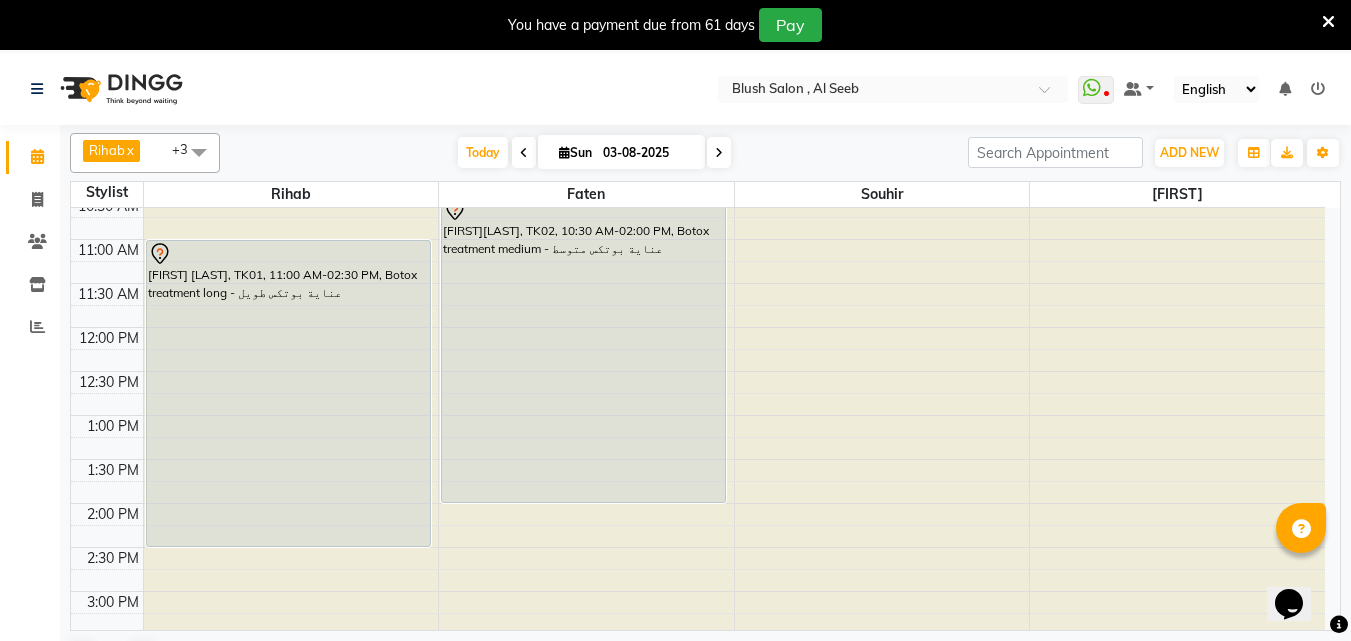 scroll, scrollTop: 881, scrollLeft: 0, axis: vertical 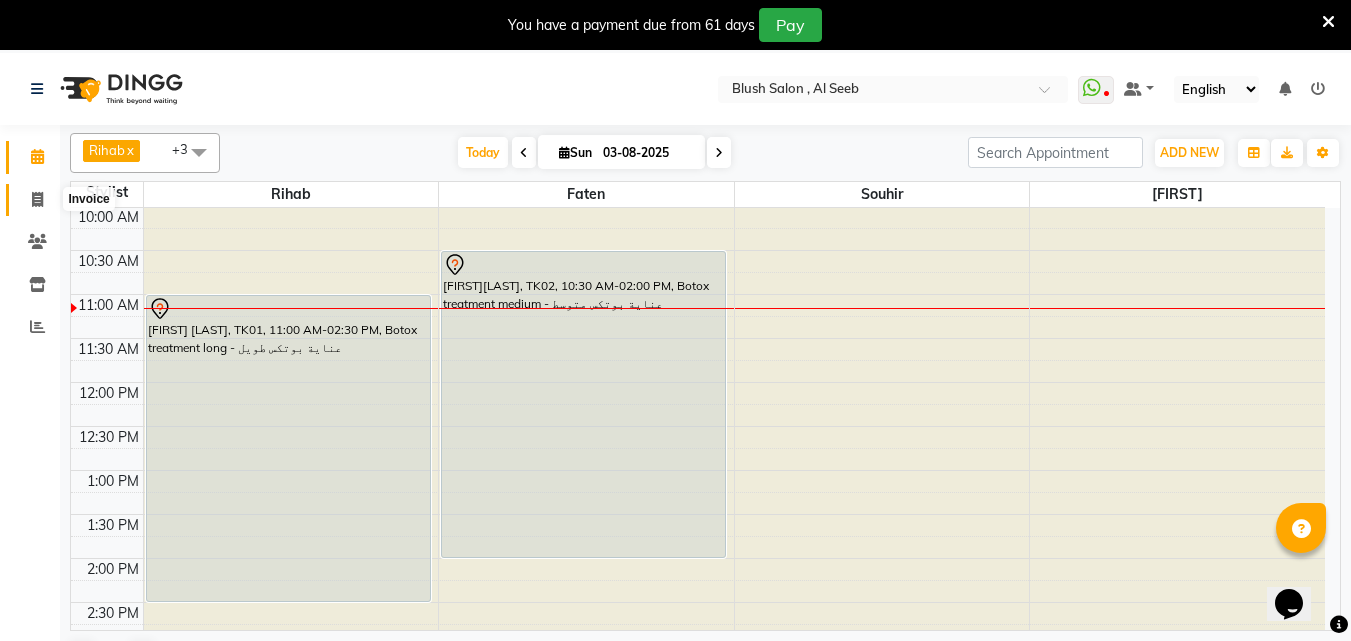 click 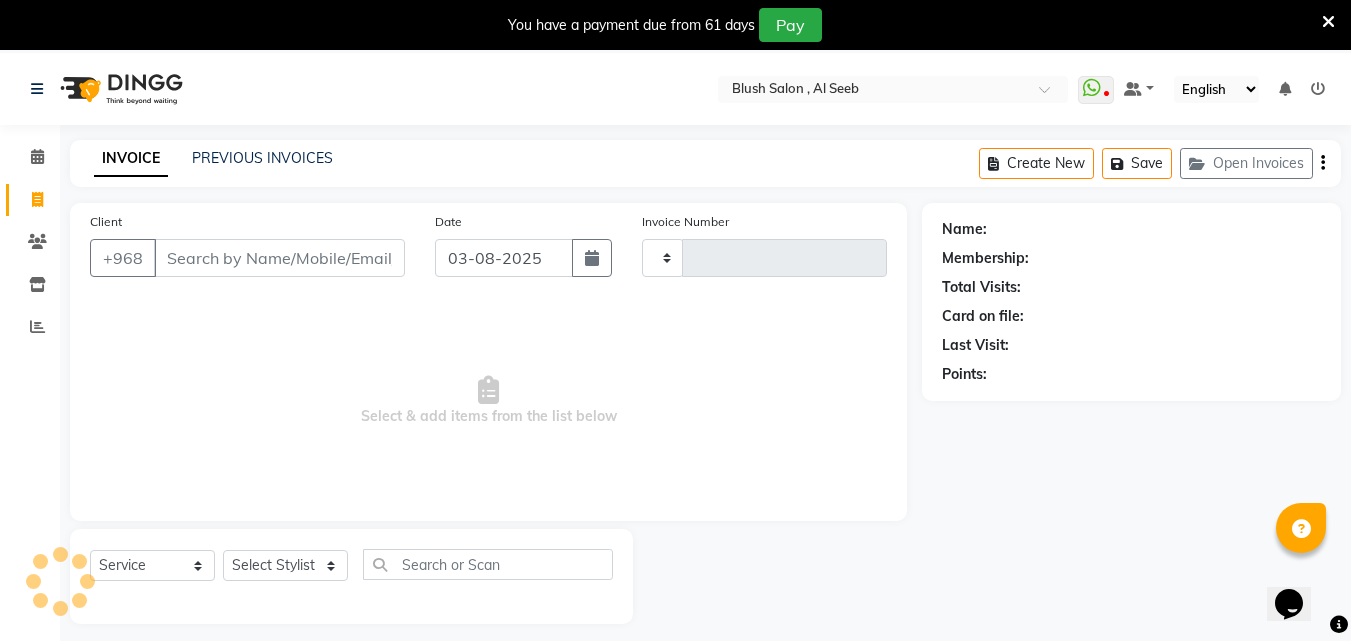 type on "0656" 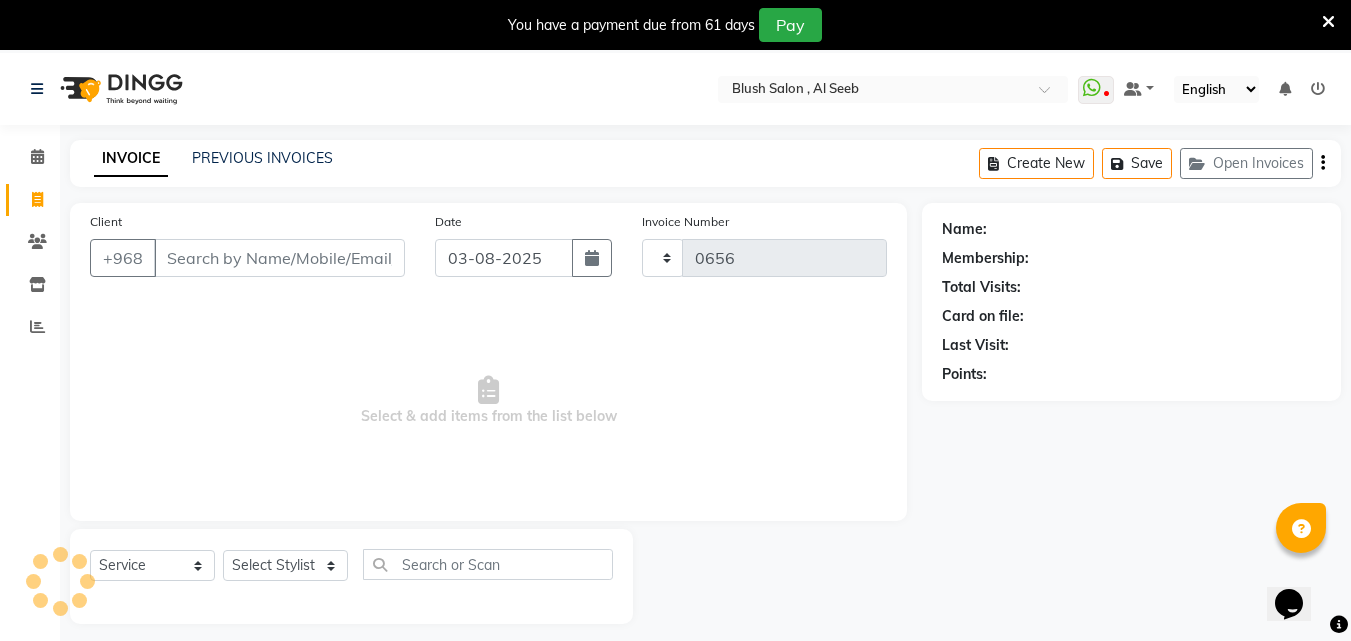 select on "5589" 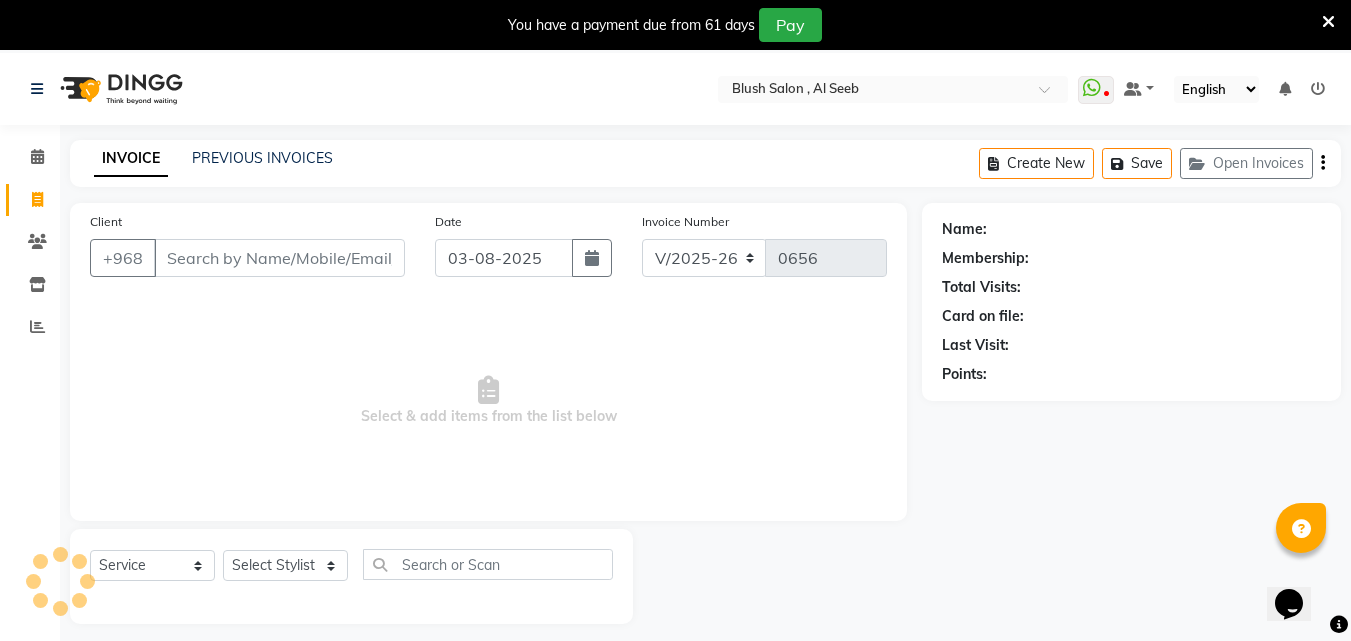 click on "Client" at bounding box center (279, 258) 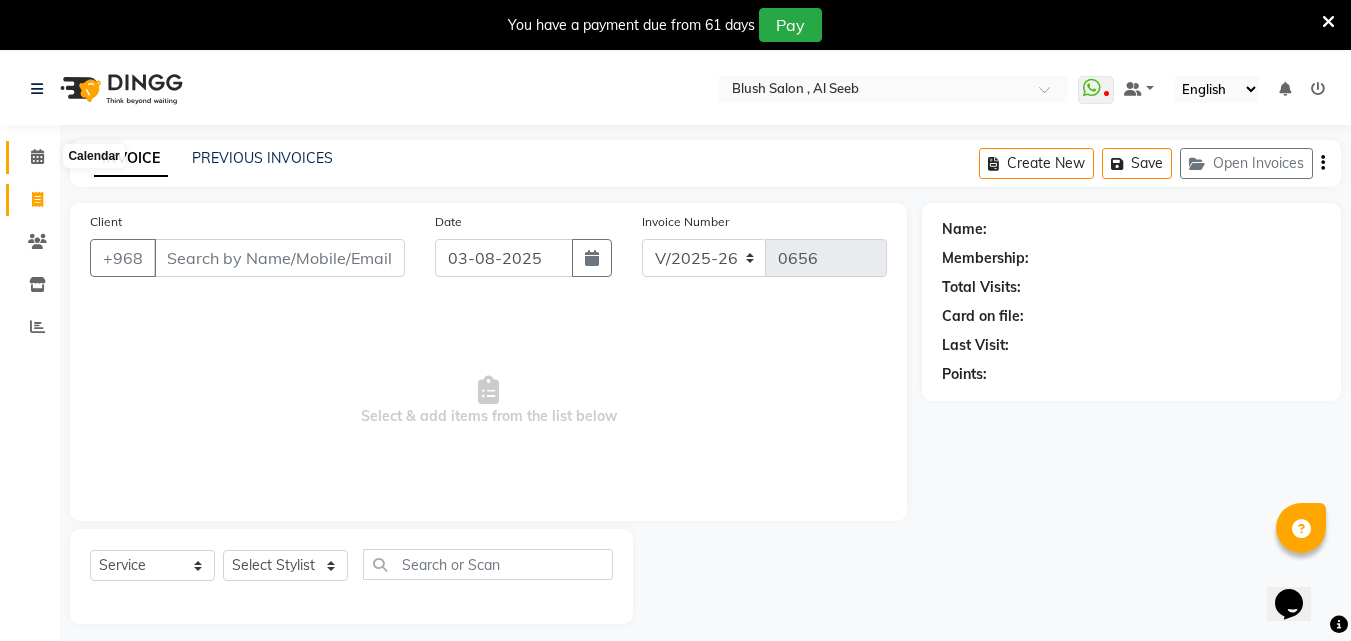 click 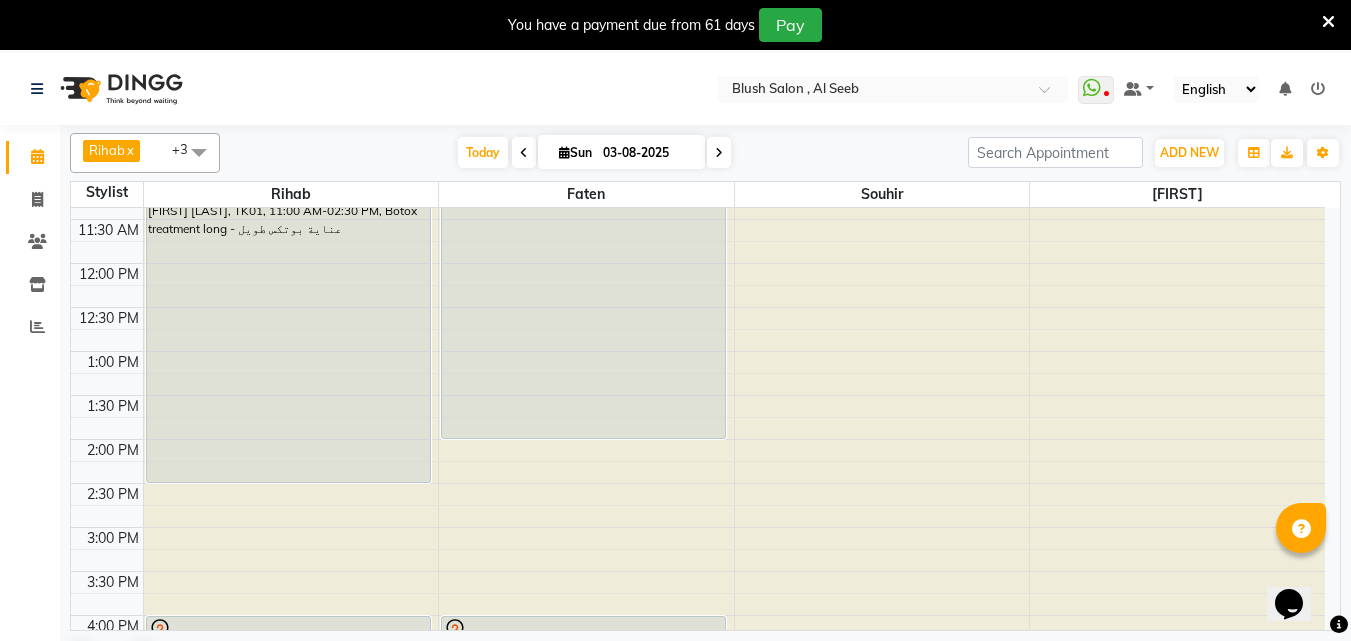 scroll, scrollTop: 1100, scrollLeft: 0, axis: vertical 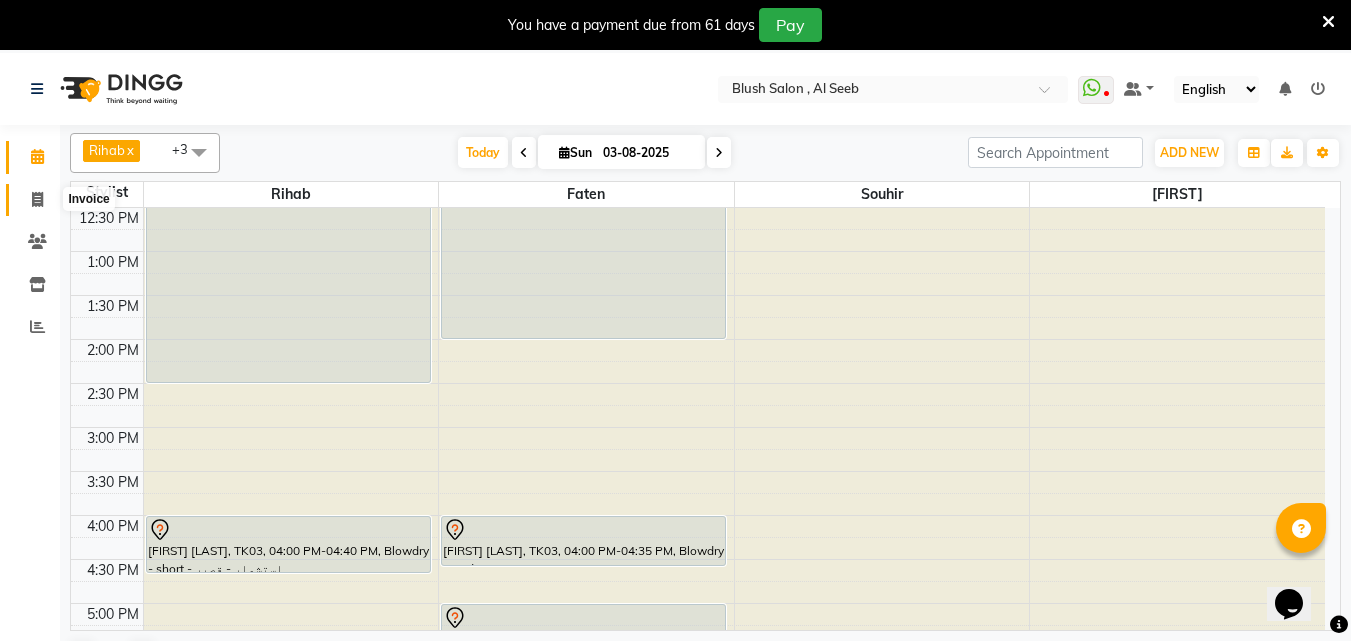 click 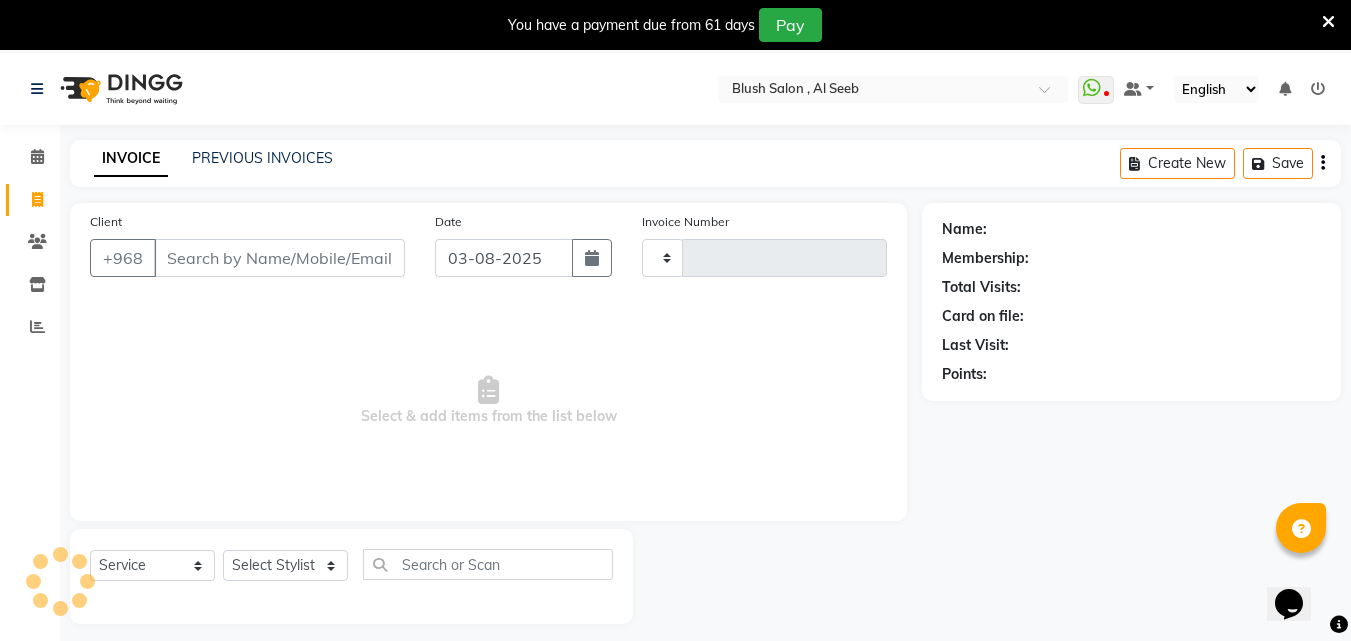 type on "0656" 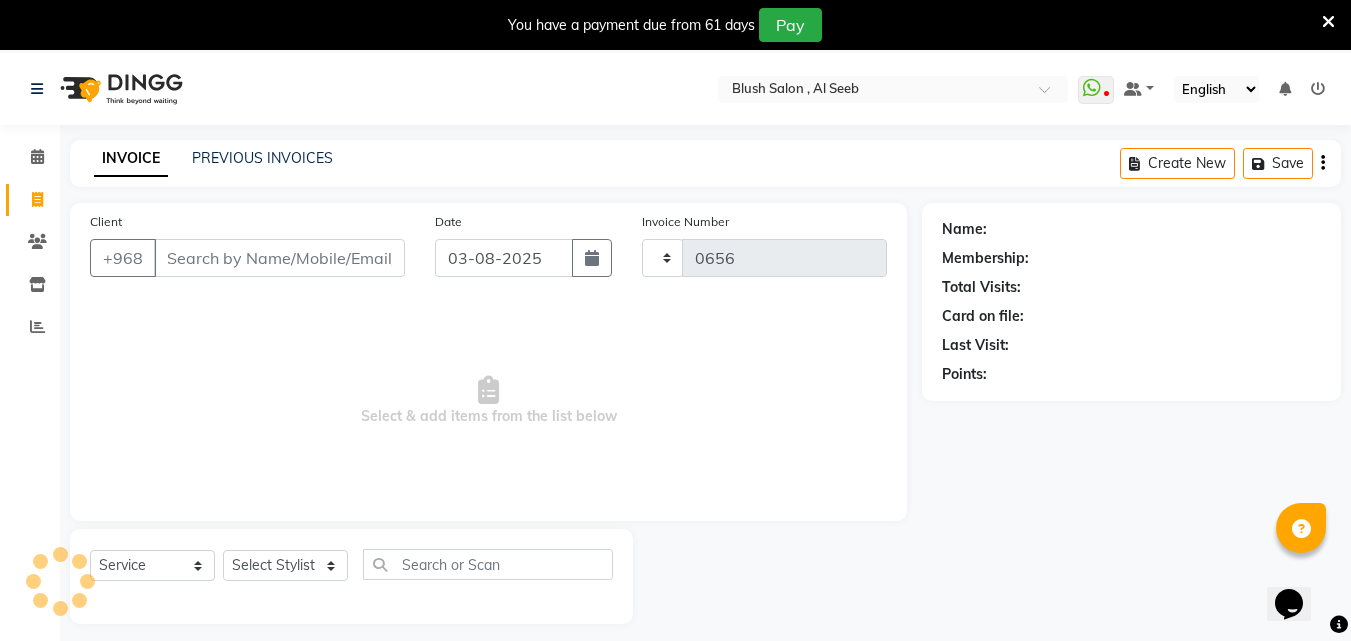 select on "5589" 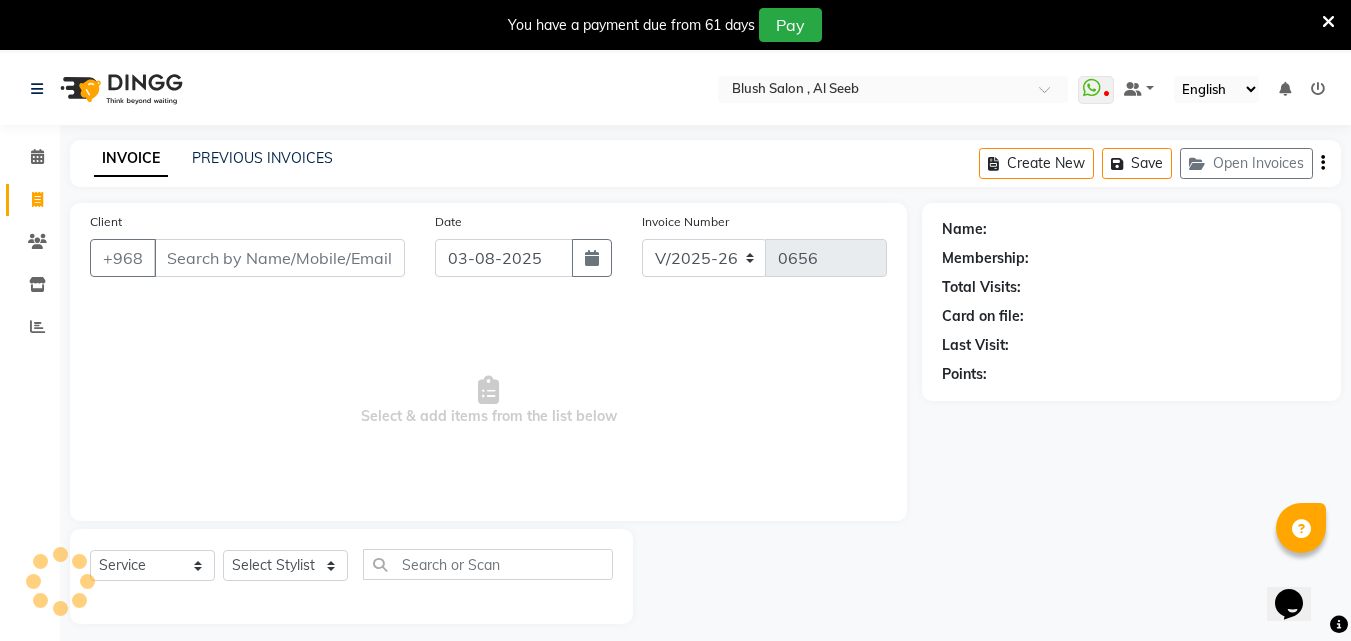 click on "Client" at bounding box center [279, 258] 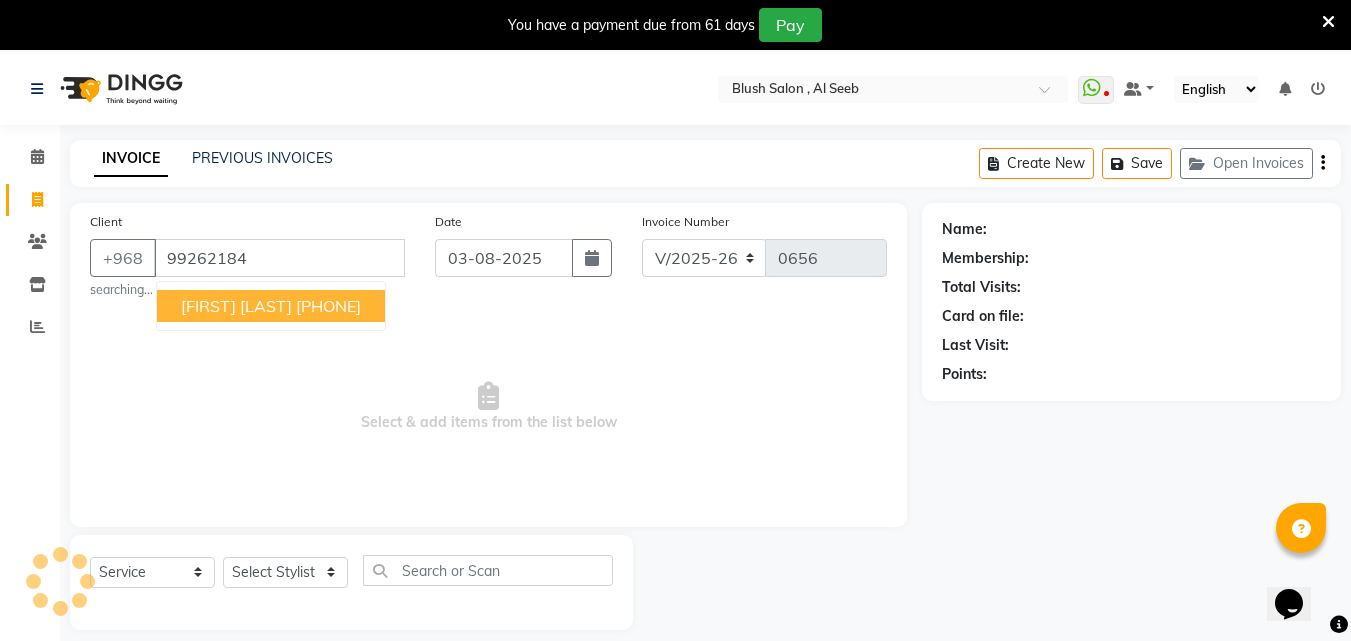 type on "99262184" 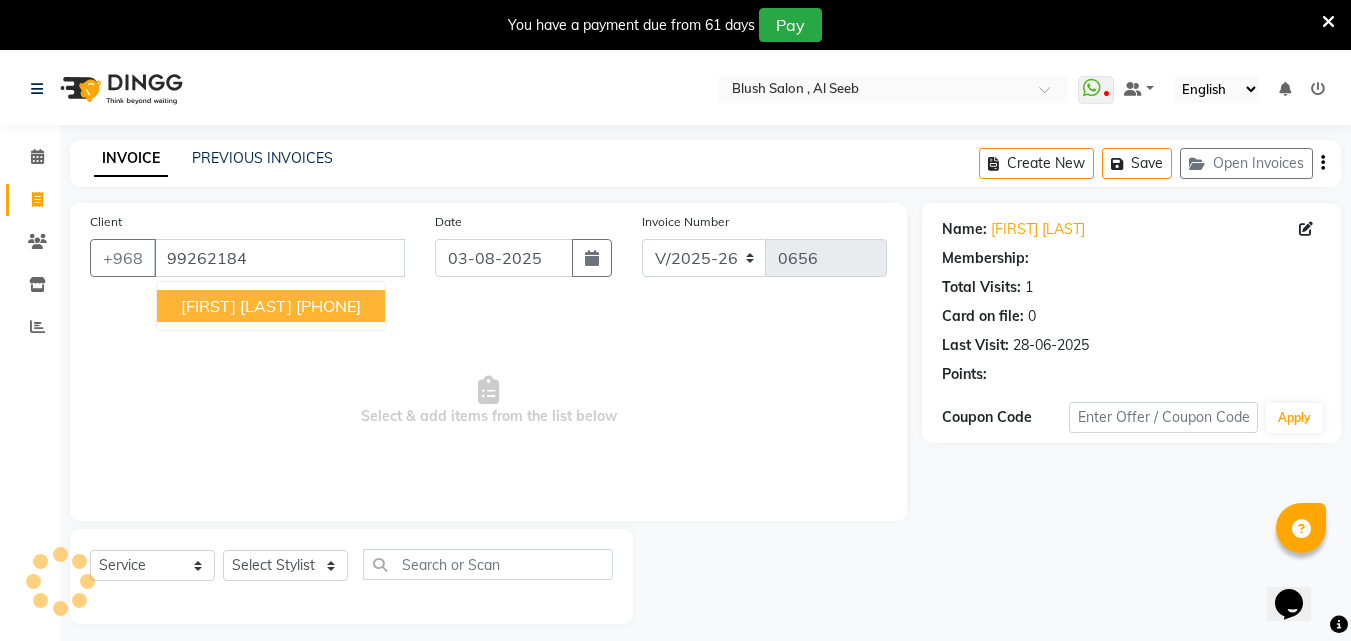 select on "1: Object" 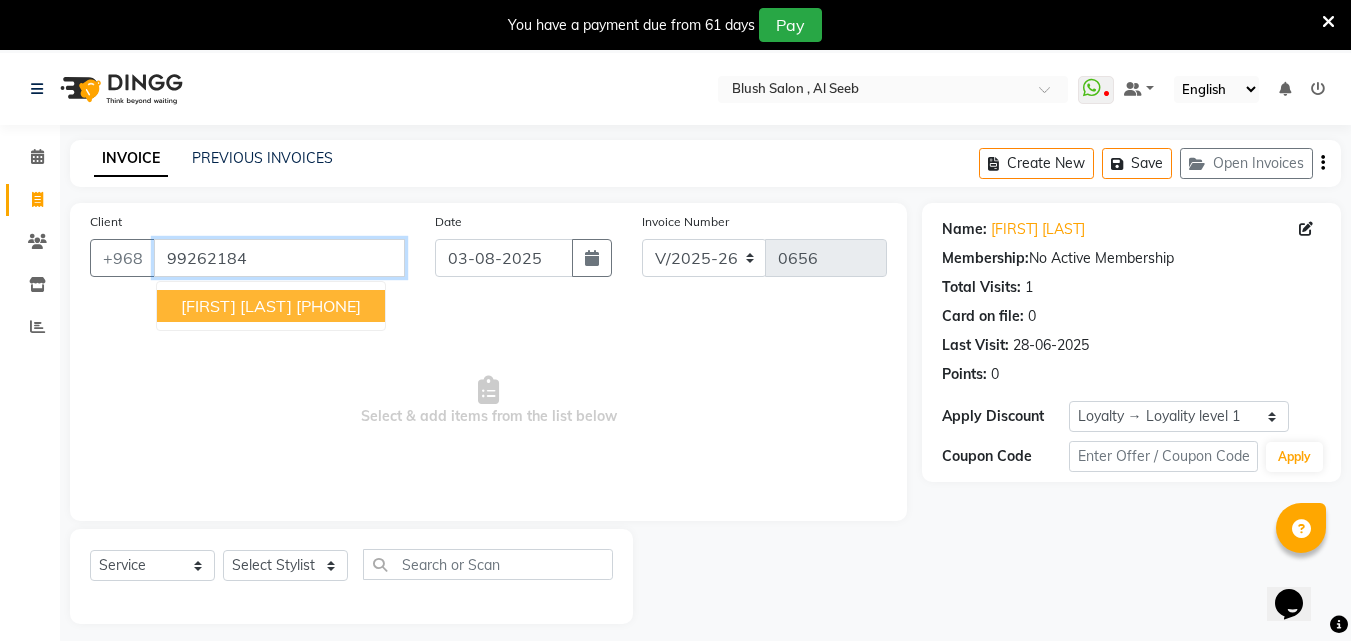click on "99262184" at bounding box center (279, 258) 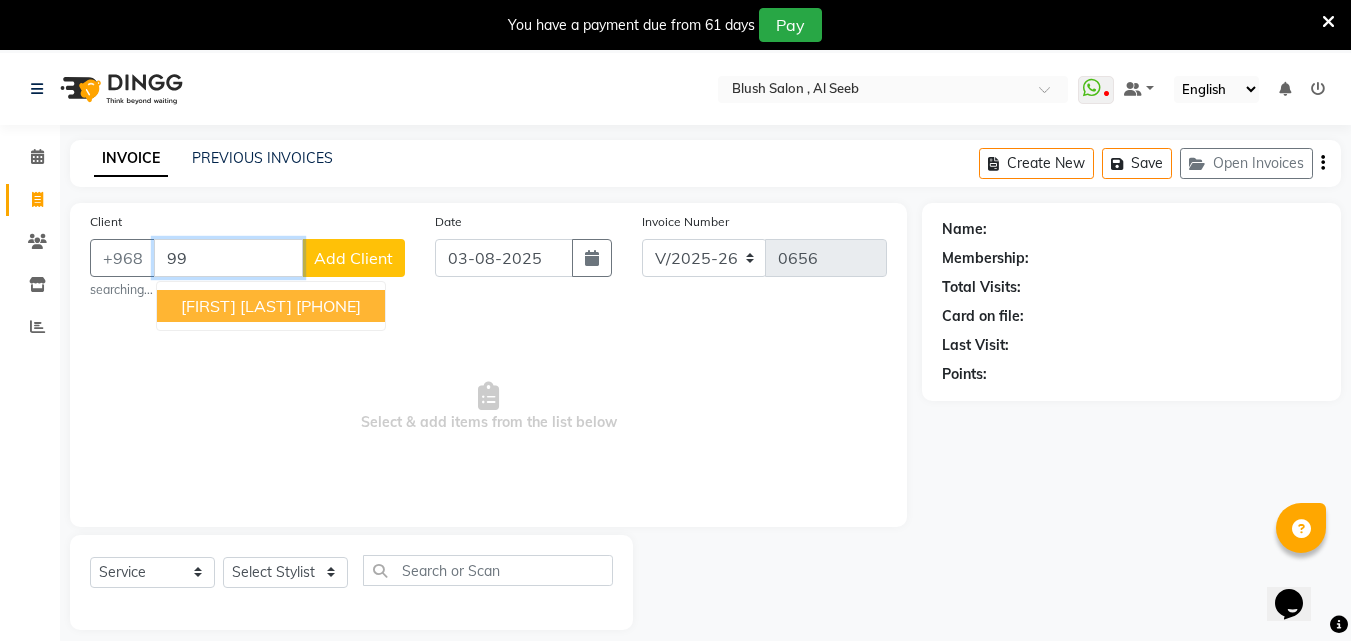 type on "9" 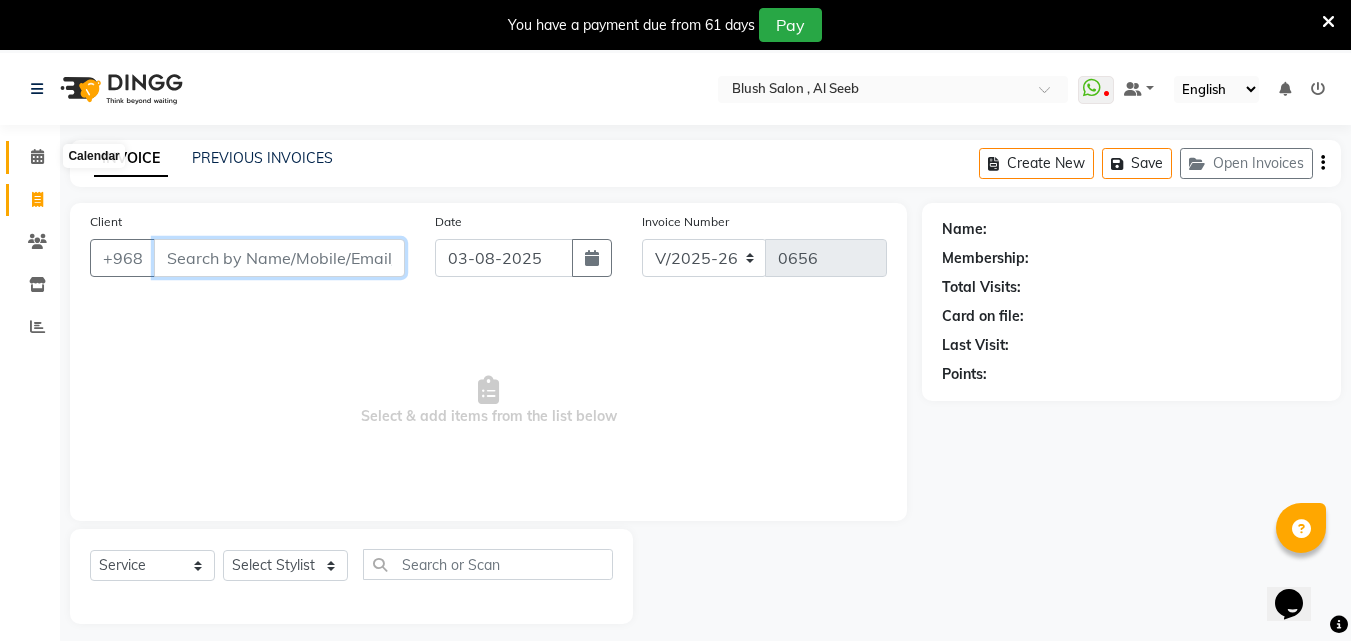 type 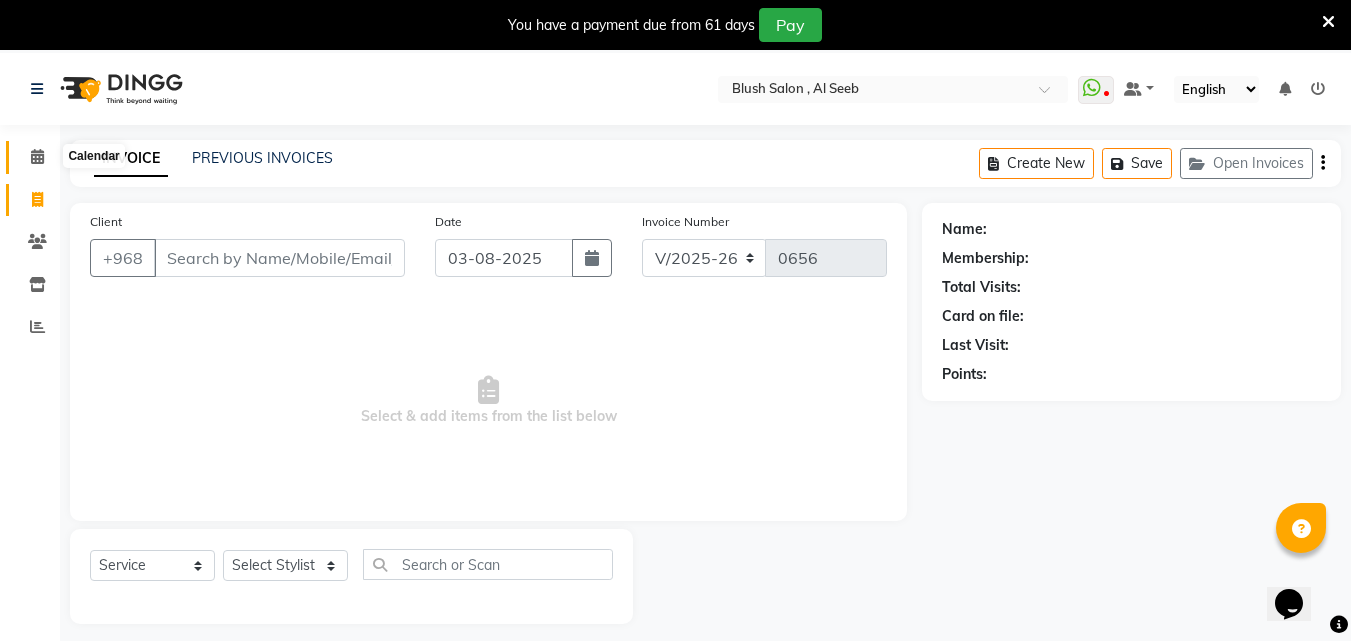 click 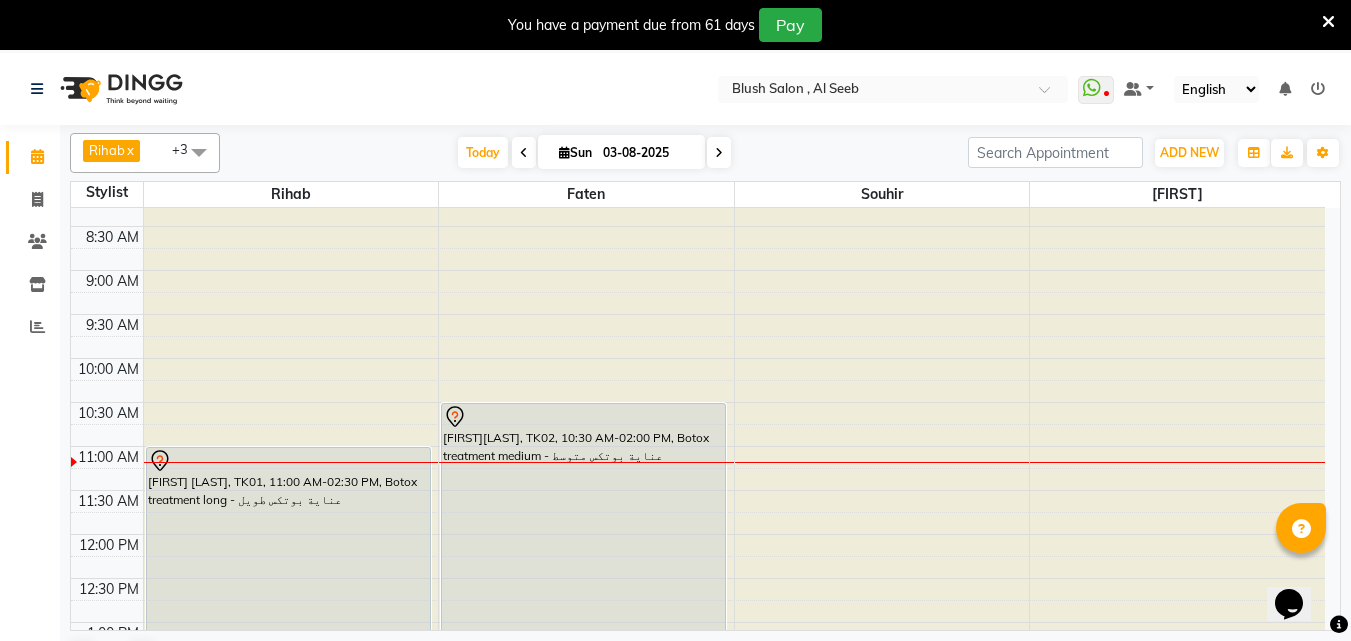 scroll, scrollTop: 829, scrollLeft: 0, axis: vertical 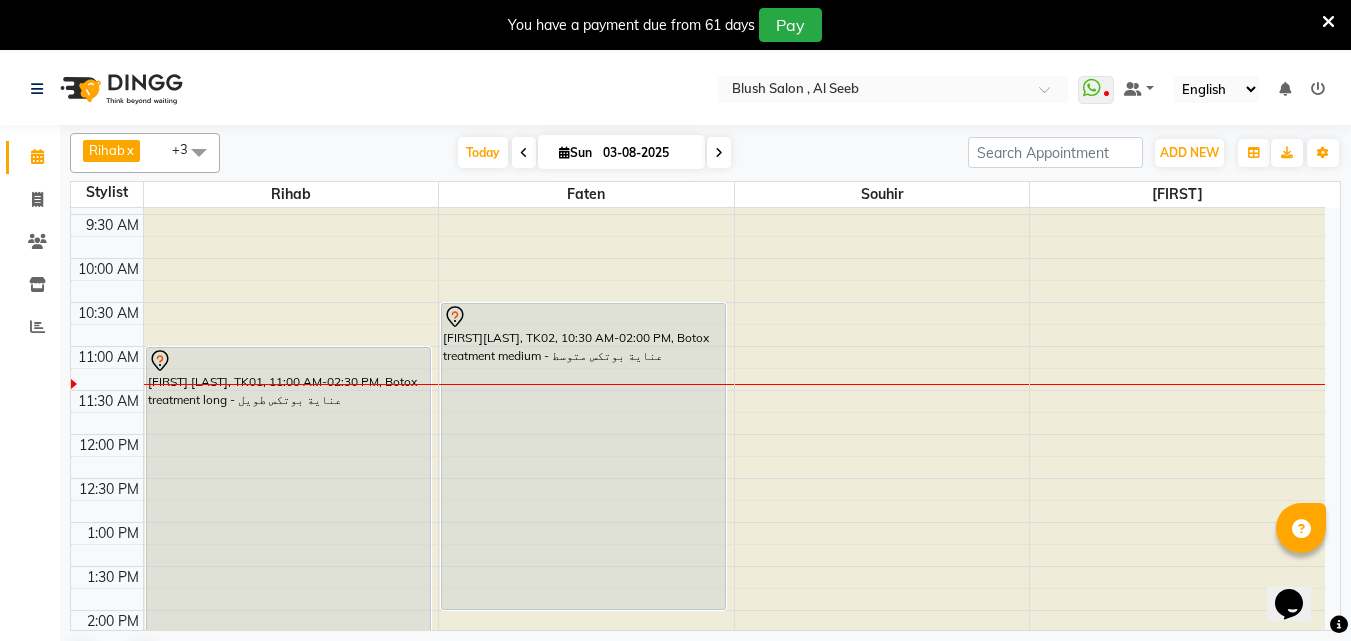 click at bounding box center [719, 153] 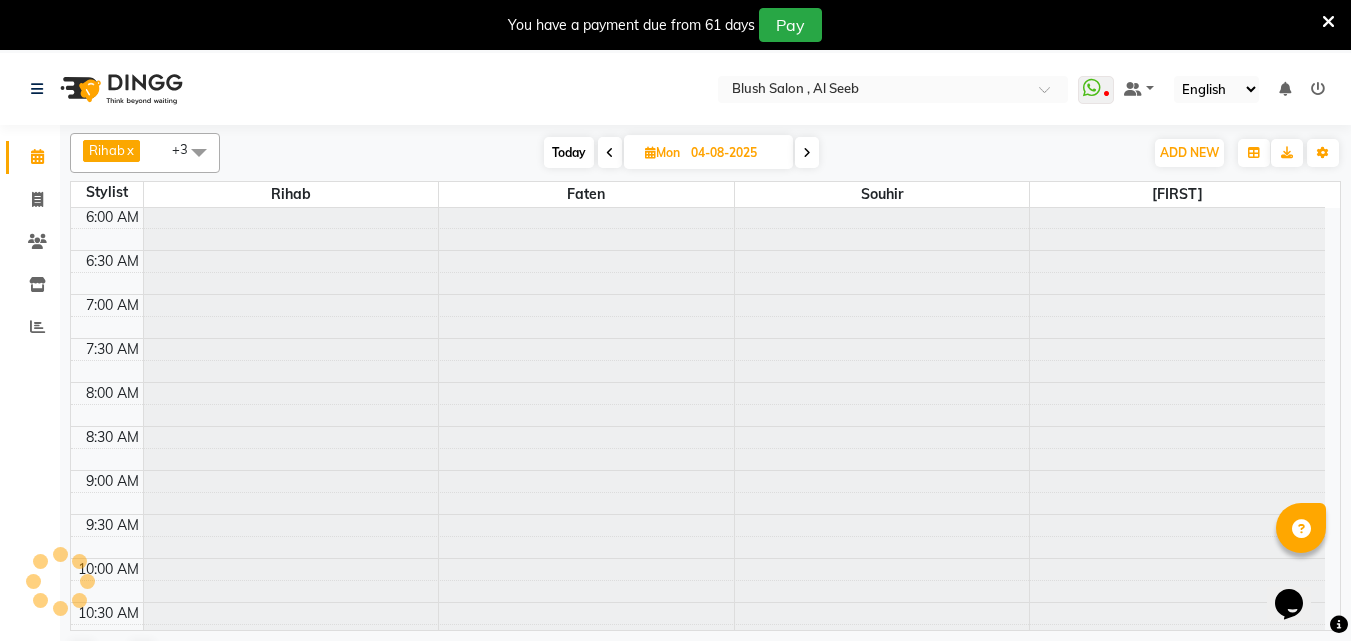 scroll, scrollTop: 969, scrollLeft: 0, axis: vertical 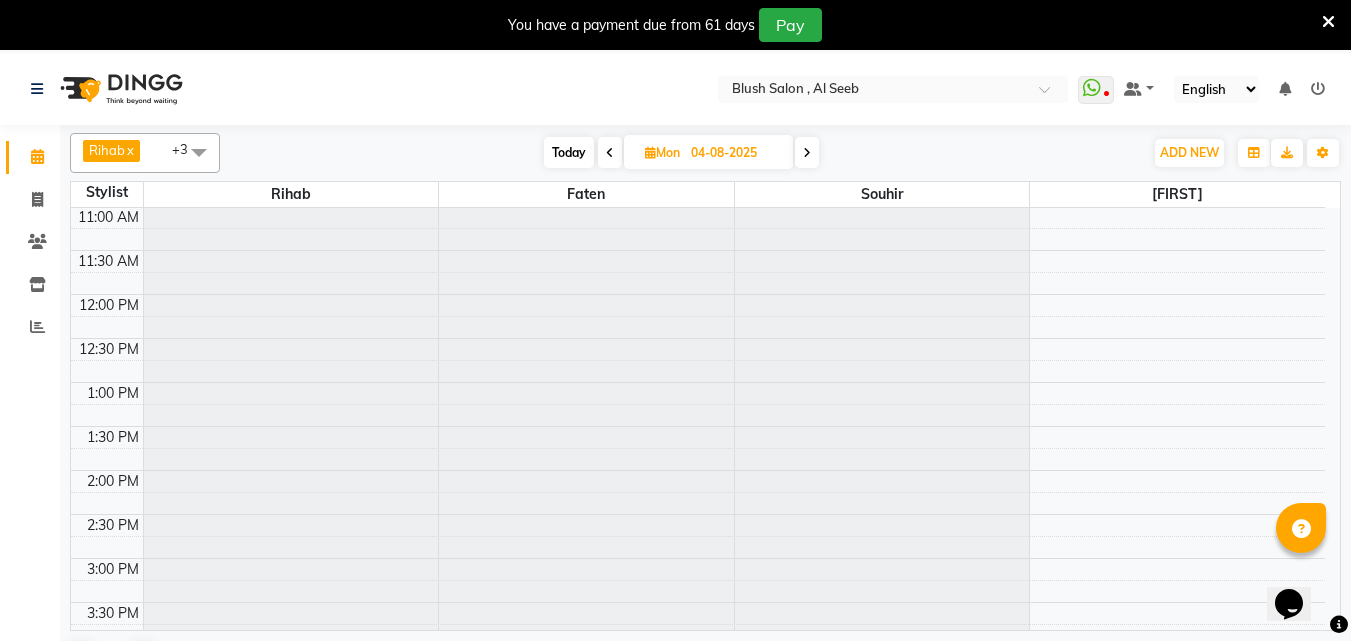 click at bounding box center (807, 152) 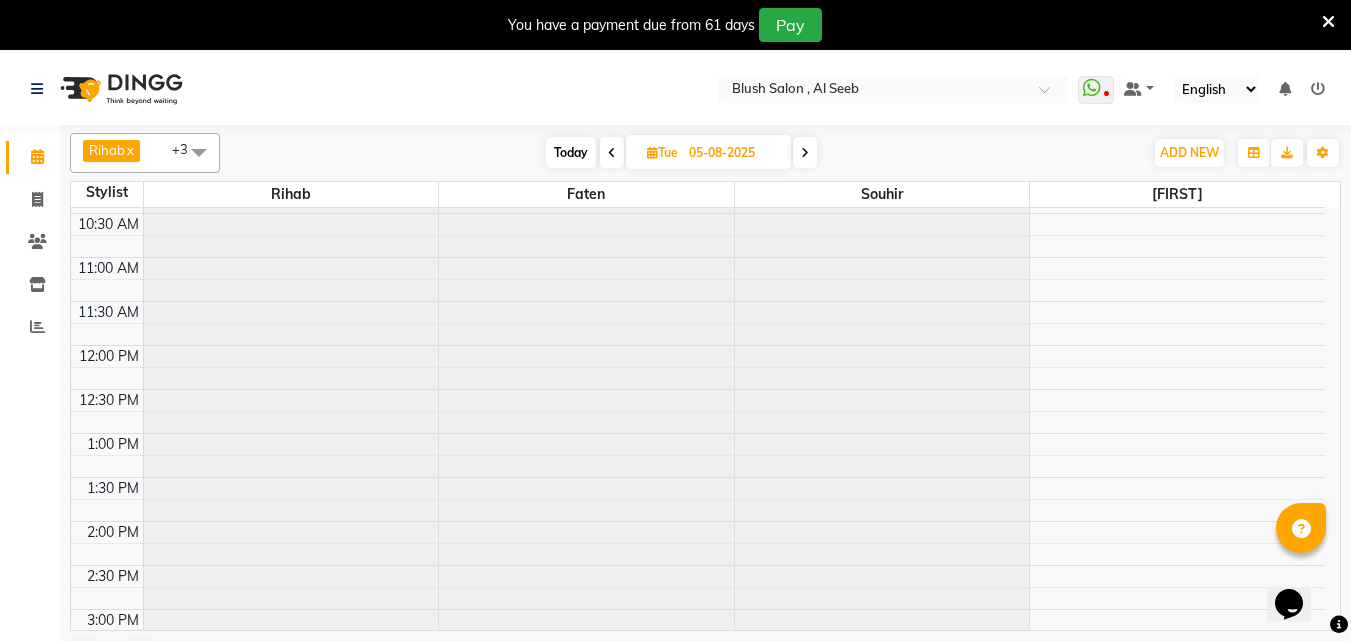scroll, scrollTop: 869, scrollLeft: 0, axis: vertical 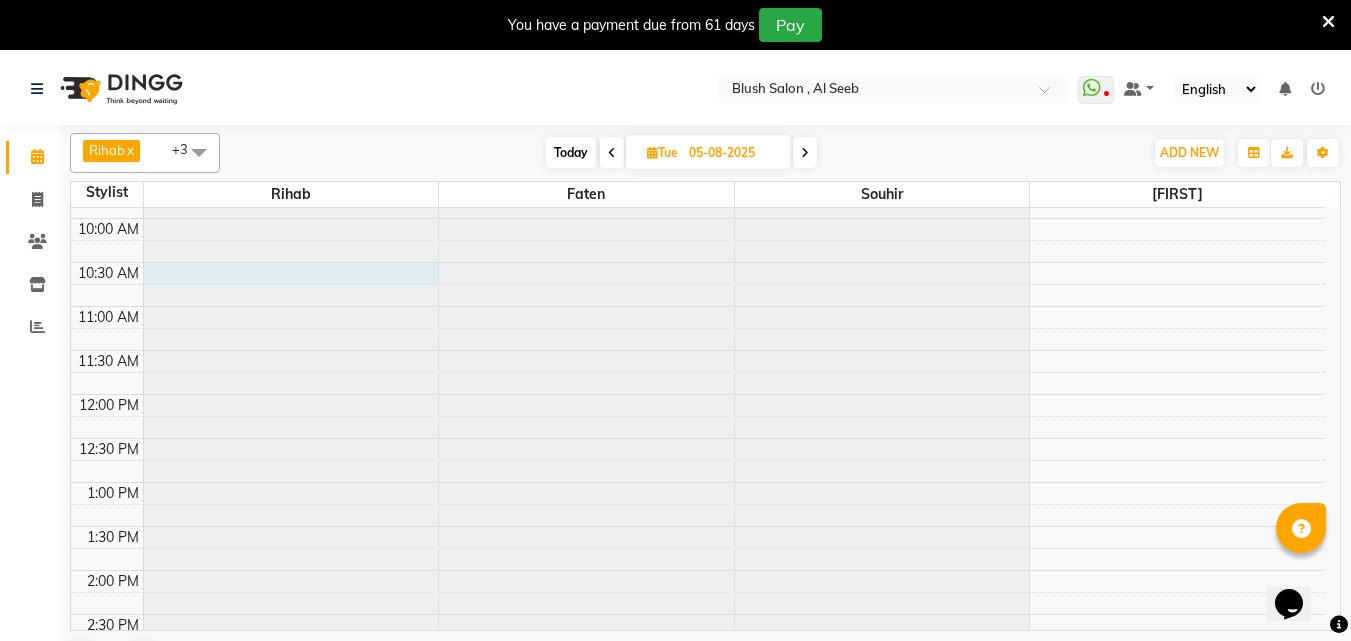 click at bounding box center [291, -661] 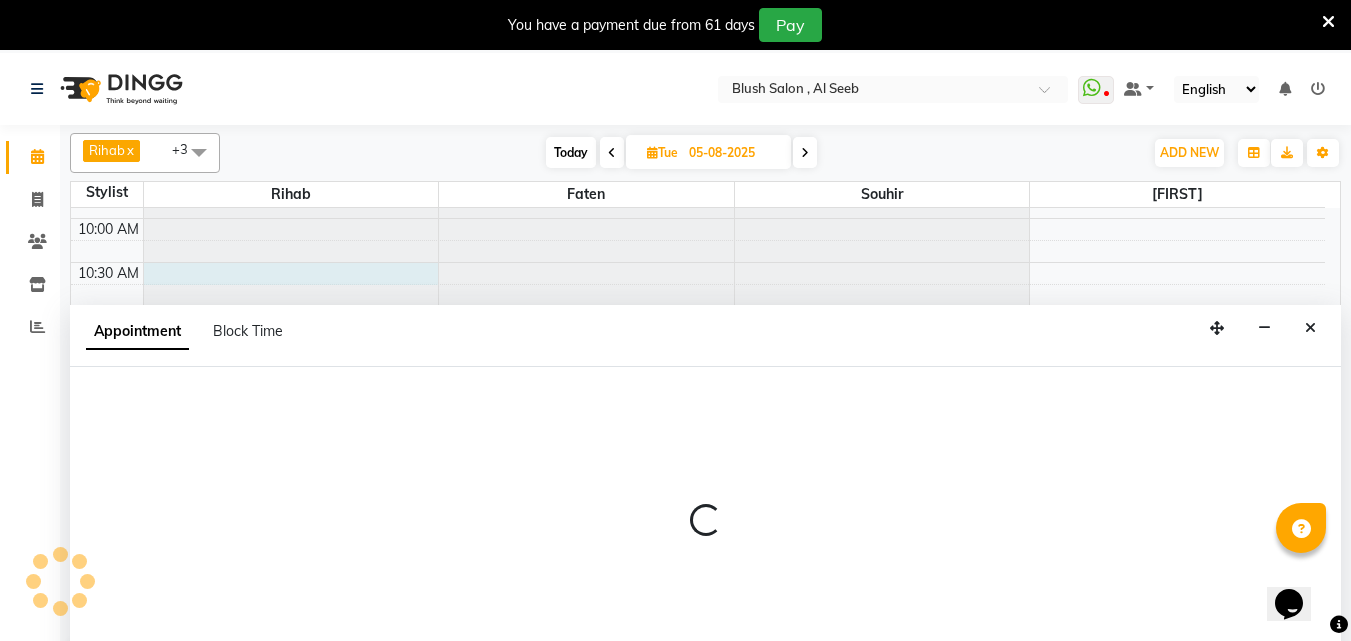 scroll, scrollTop: 53, scrollLeft: 0, axis: vertical 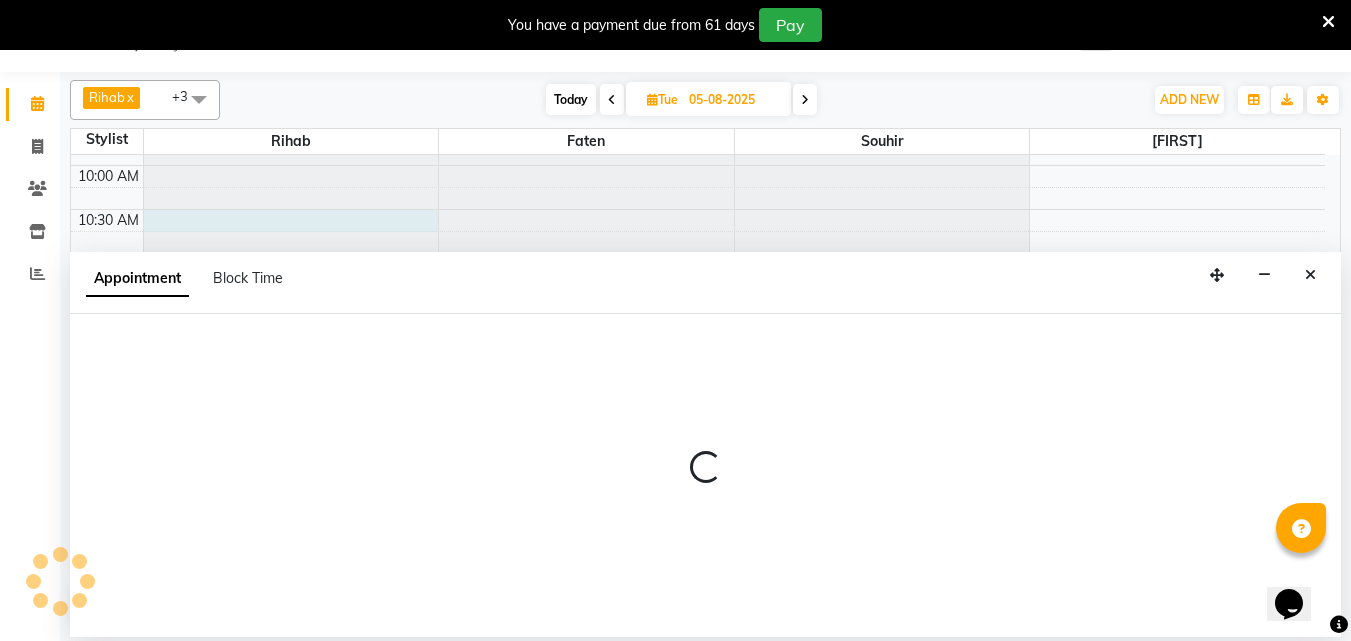 select on "38037" 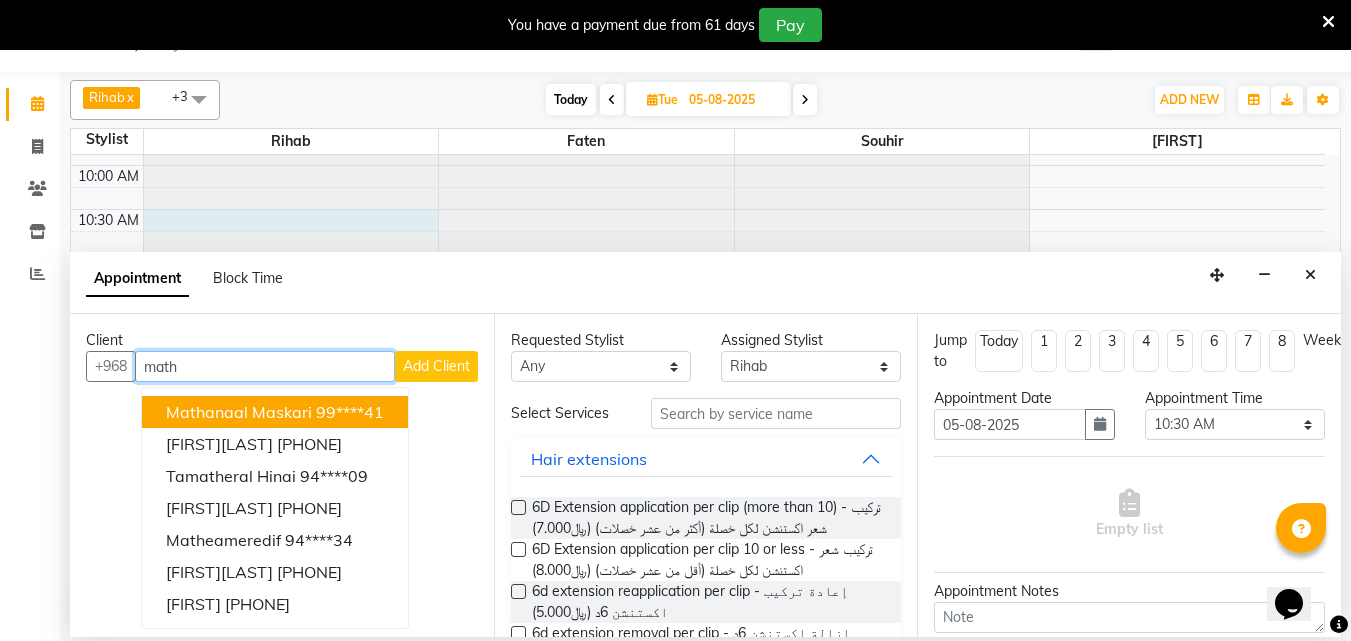 click on "mathanaal maskari" at bounding box center (239, 412) 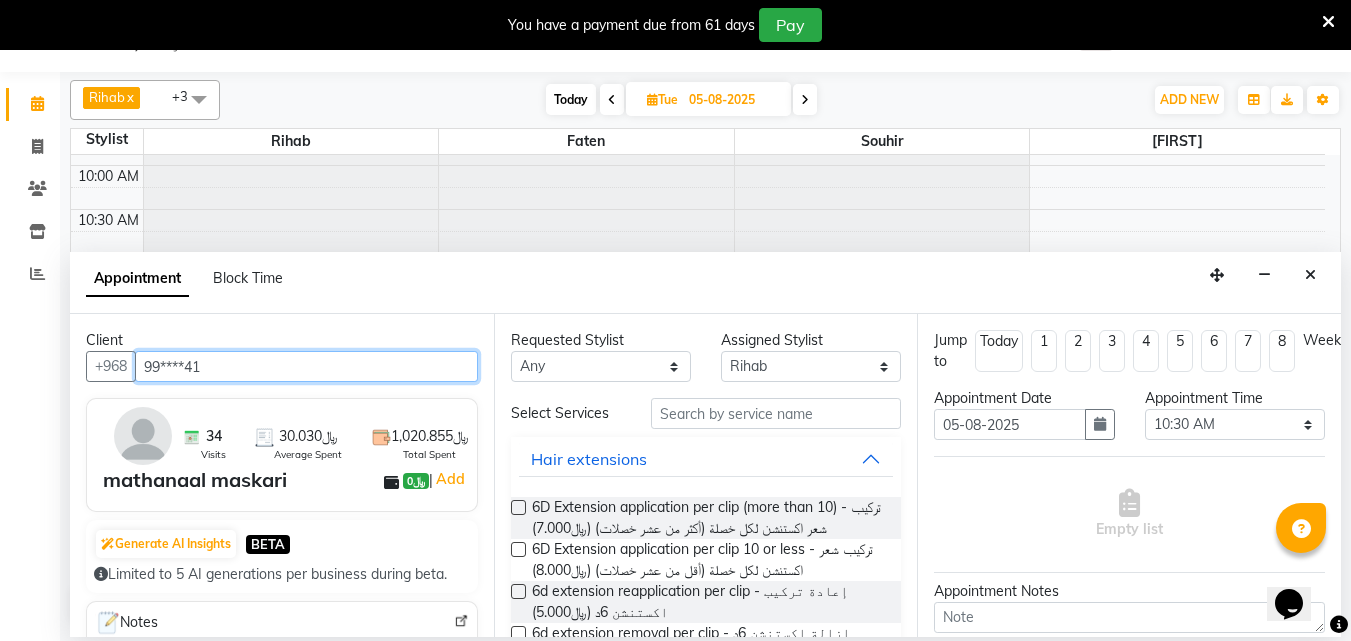 type on "99****41" 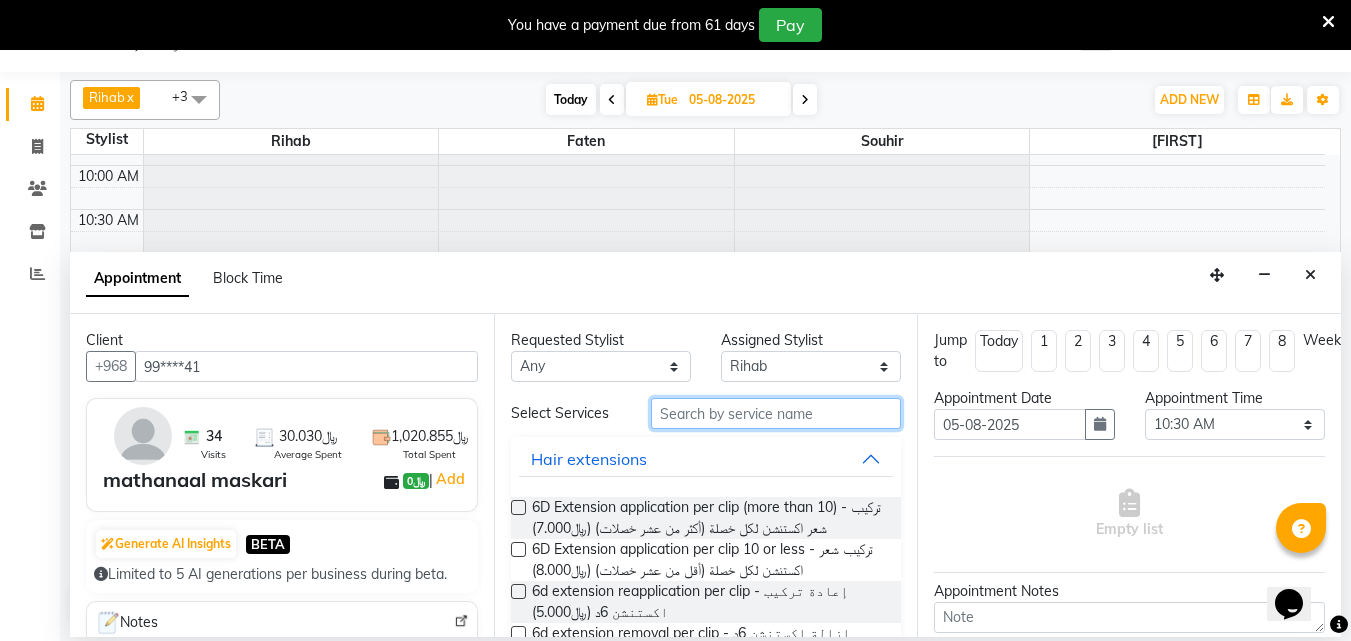 click at bounding box center (776, 413) 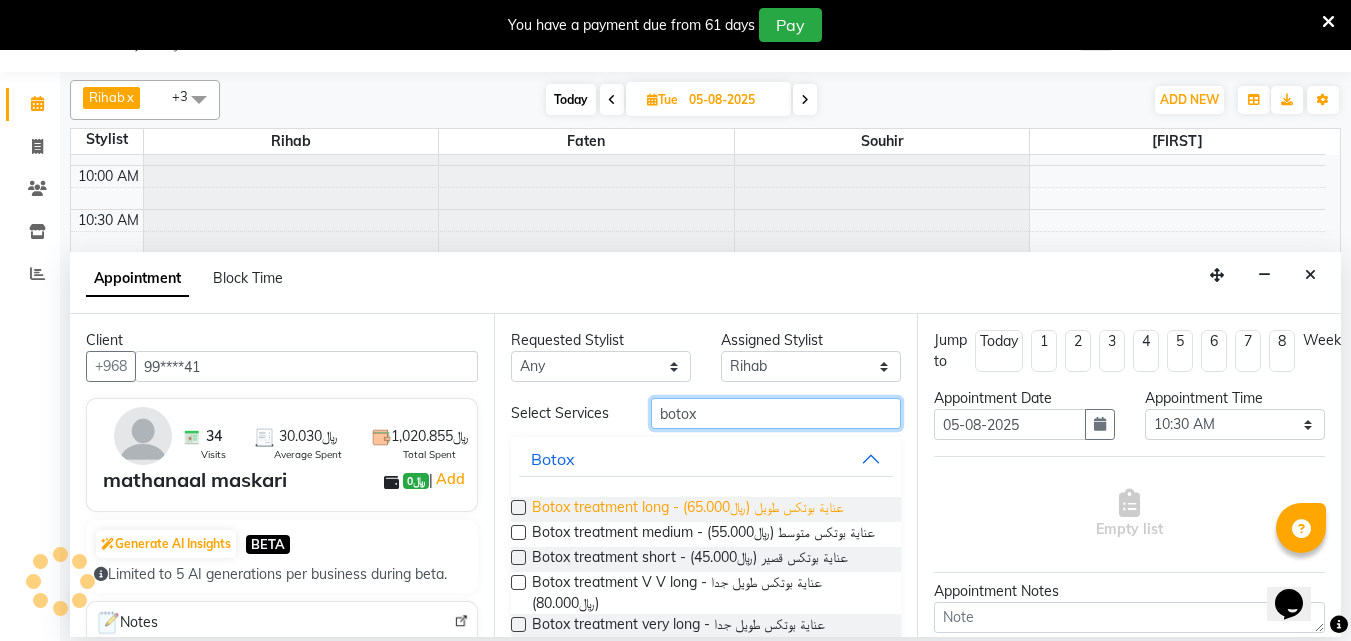 scroll, scrollTop: 83, scrollLeft: 0, axis: vertical 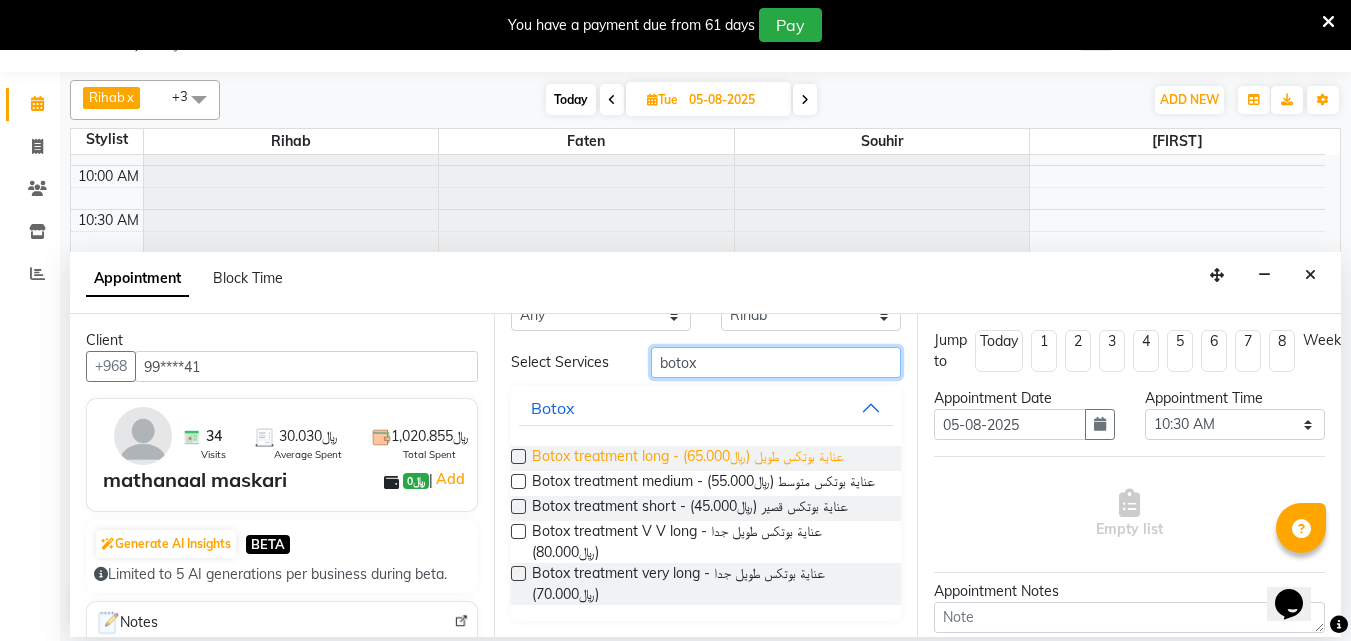 type on "botox" 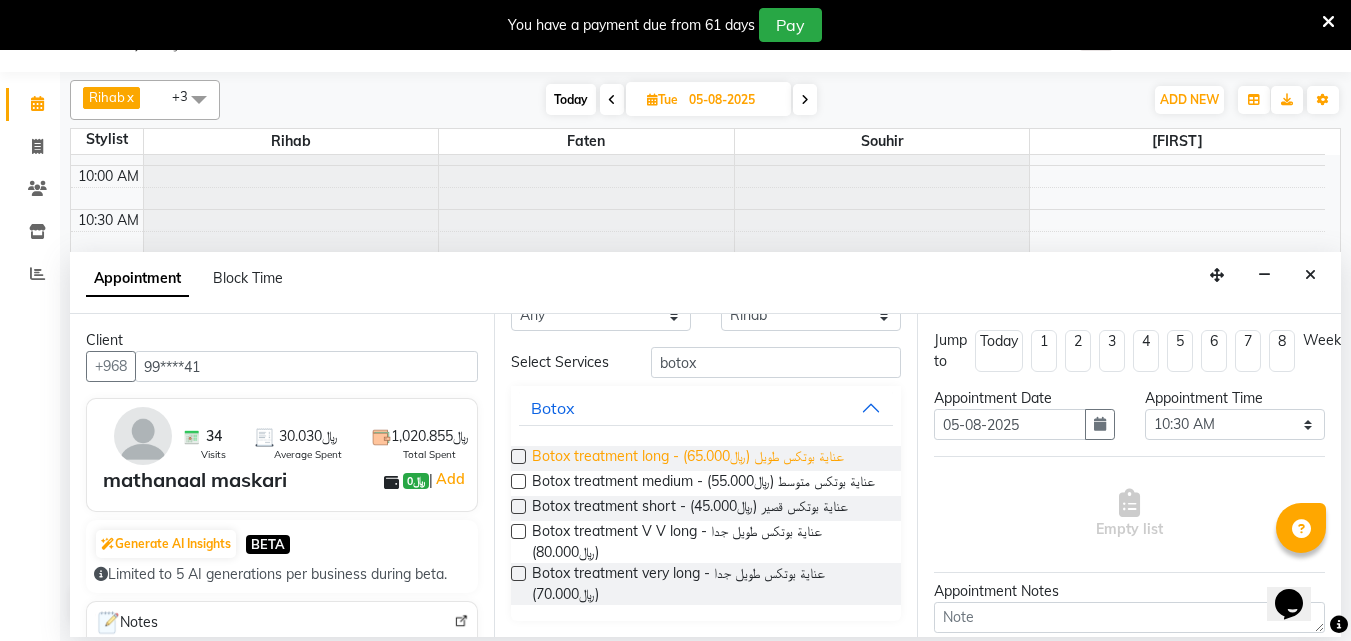click on "Botox treatment long - عناية بوتكس طويل (﷼65.000)" at bounding box center (688, 458) 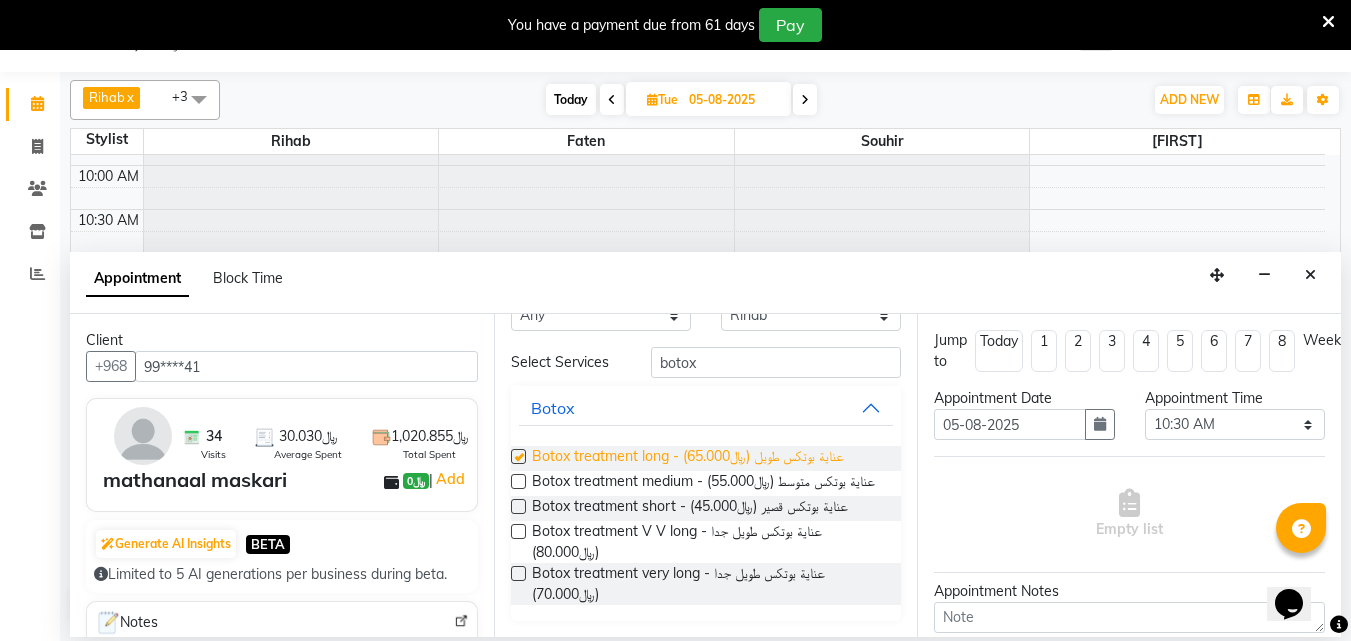 checkbox on "false" 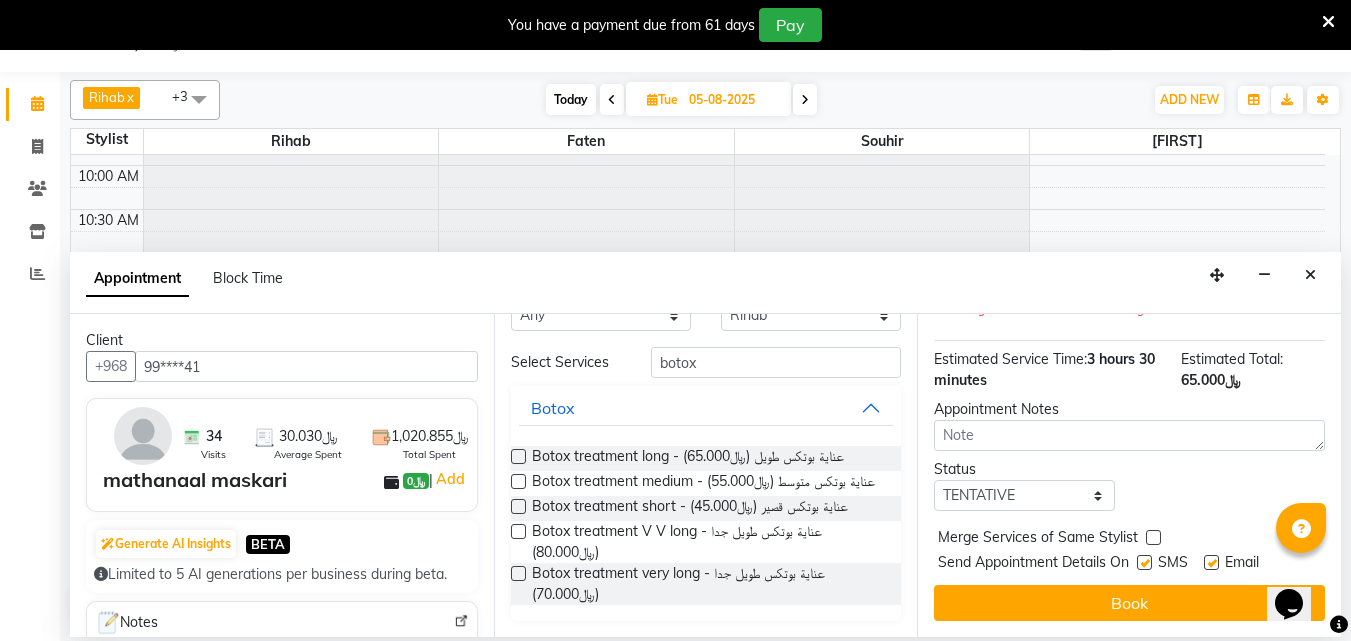 scroll, scrollTop: 302, scrollLeft: 0, axis: vertical 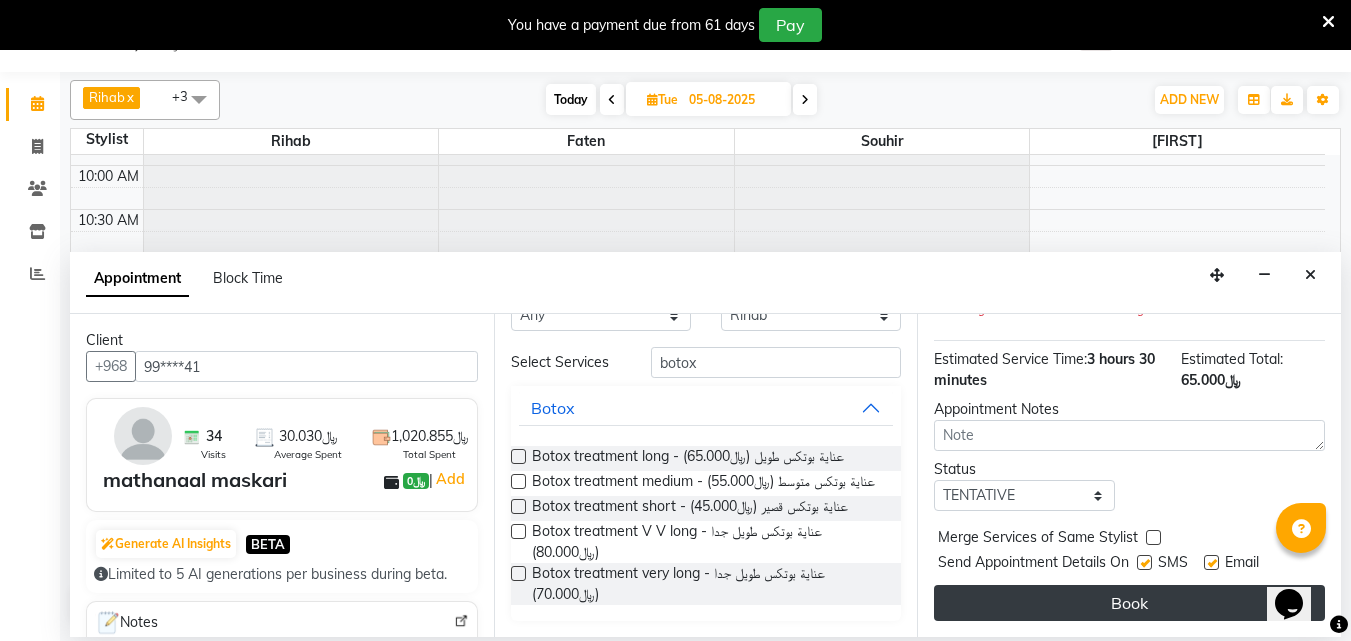 click on "Book" at bounding box center (1129, 603) 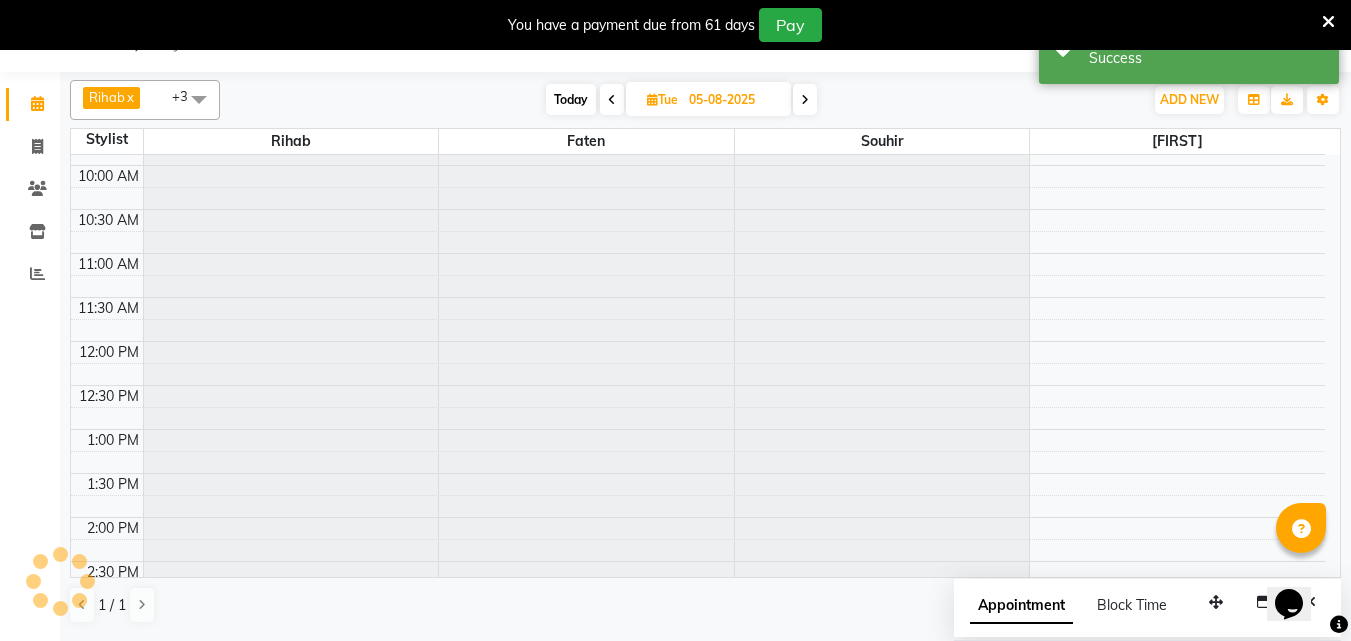 scroll, scrollTop: 0, scrollLeft: 0, axis: both 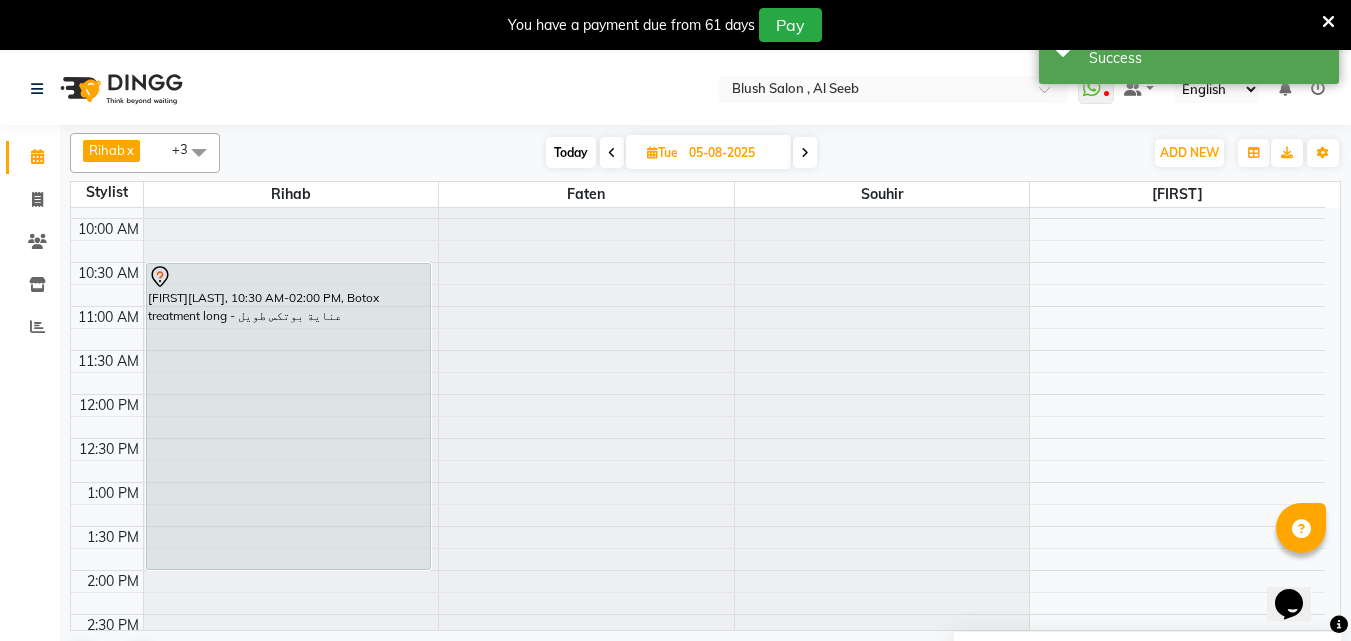 click on "Today" at bounding box center [571, 152] 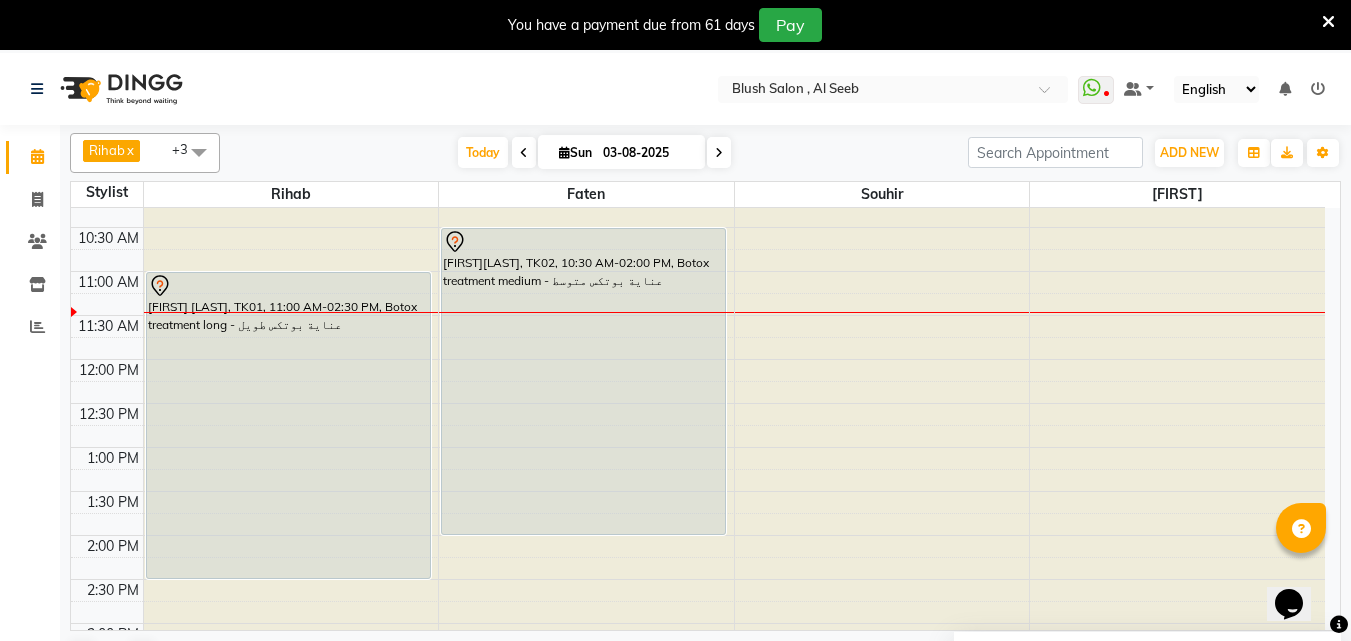 scroll, scrollTop: 869, scrollLeft: 0, axis: vertical 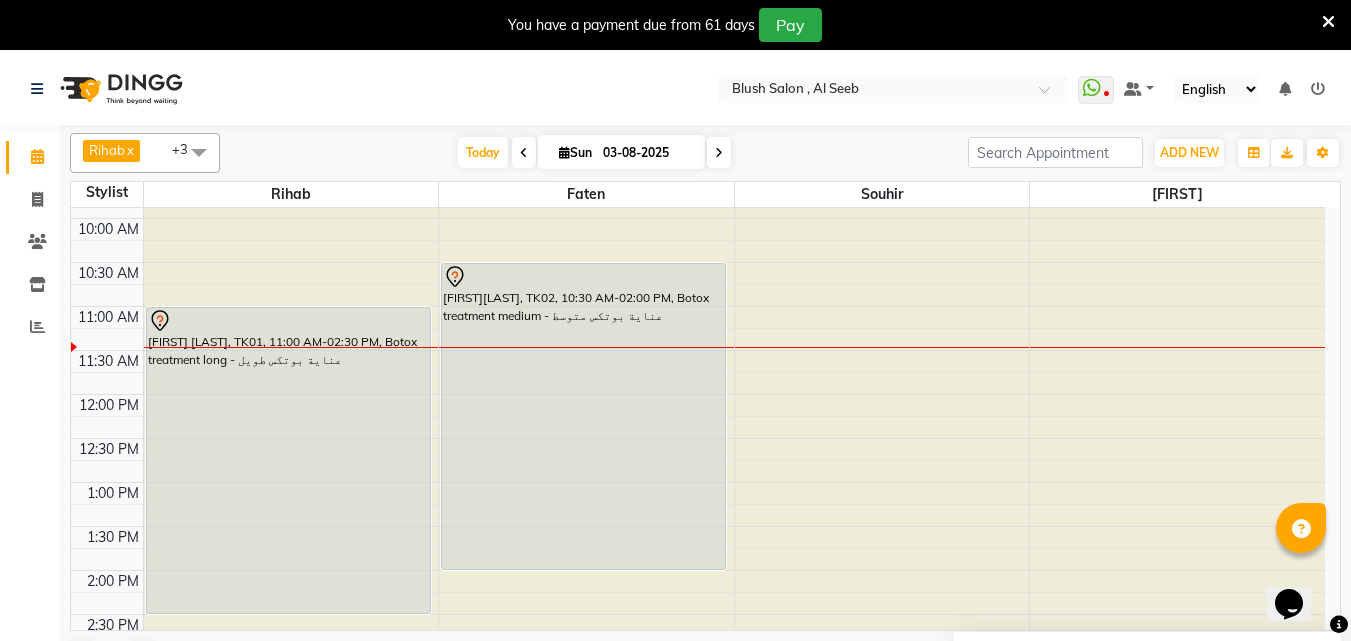 click at bounding box center [719, 152] 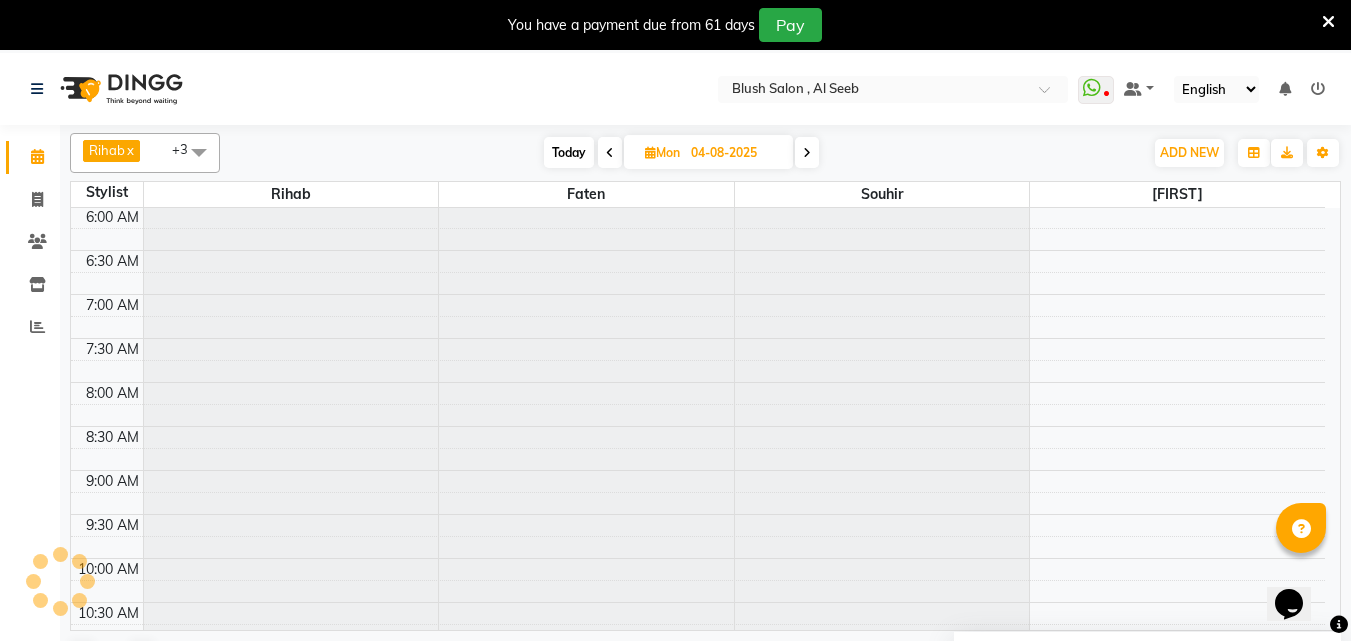 scroll, scrollTop: 969, scrollLeft: 0, axis: vertical 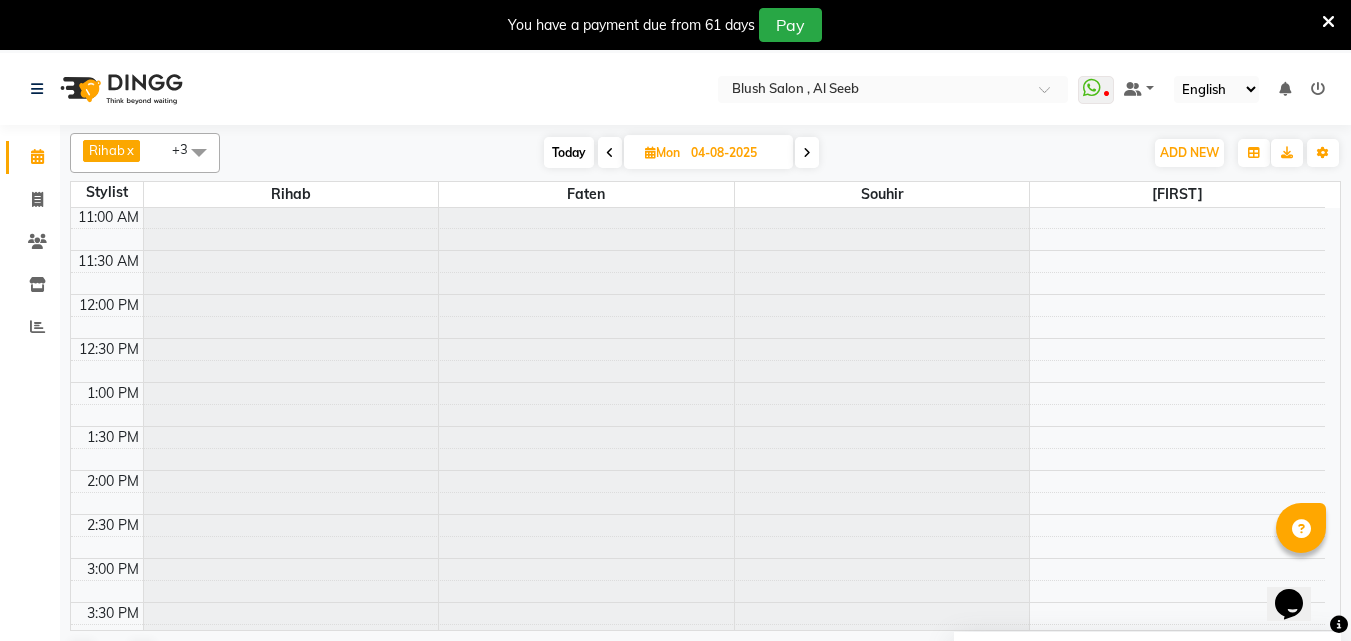 click at bounding box center [807, 152] 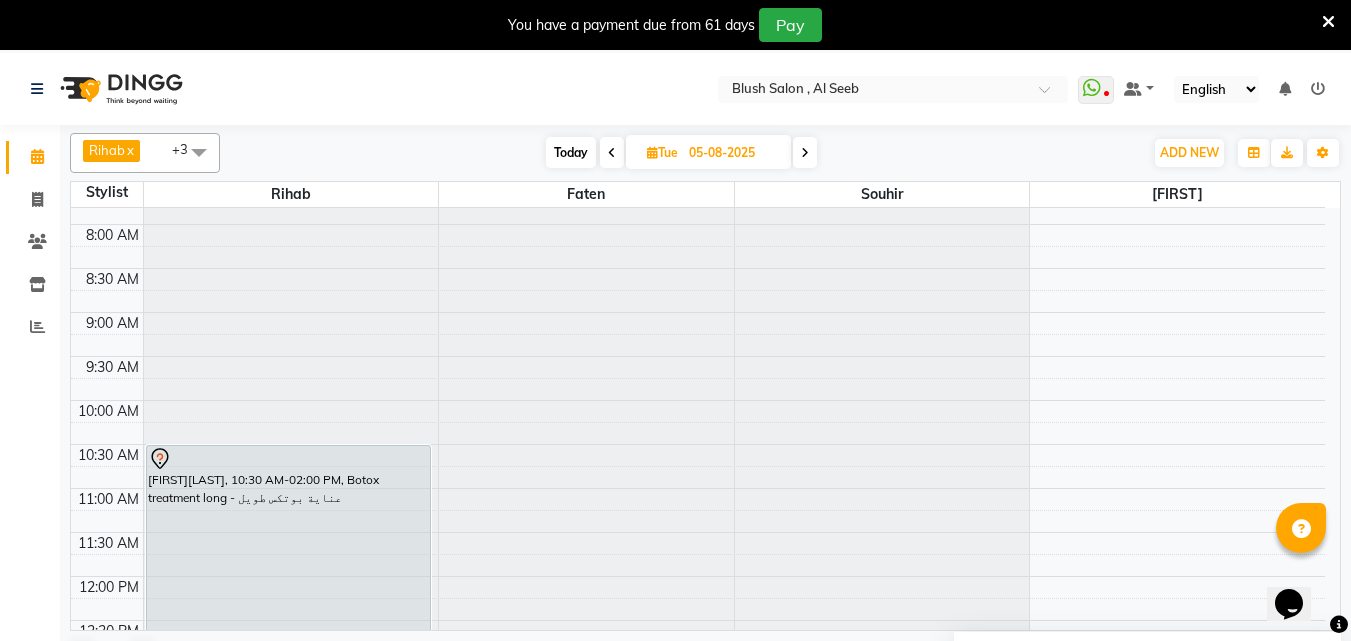 scroll, scrollTop: 669, scrollLeft: 0, axis: vertical 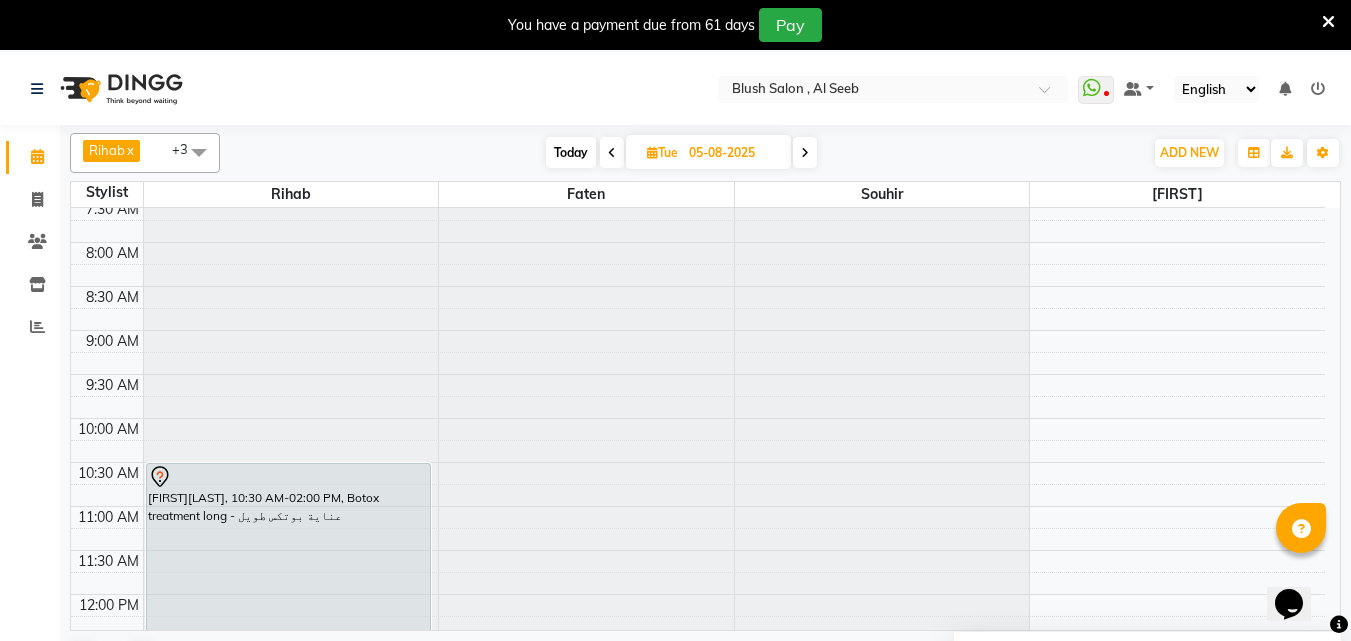 click on "Today" at bounding box center [571, 152] 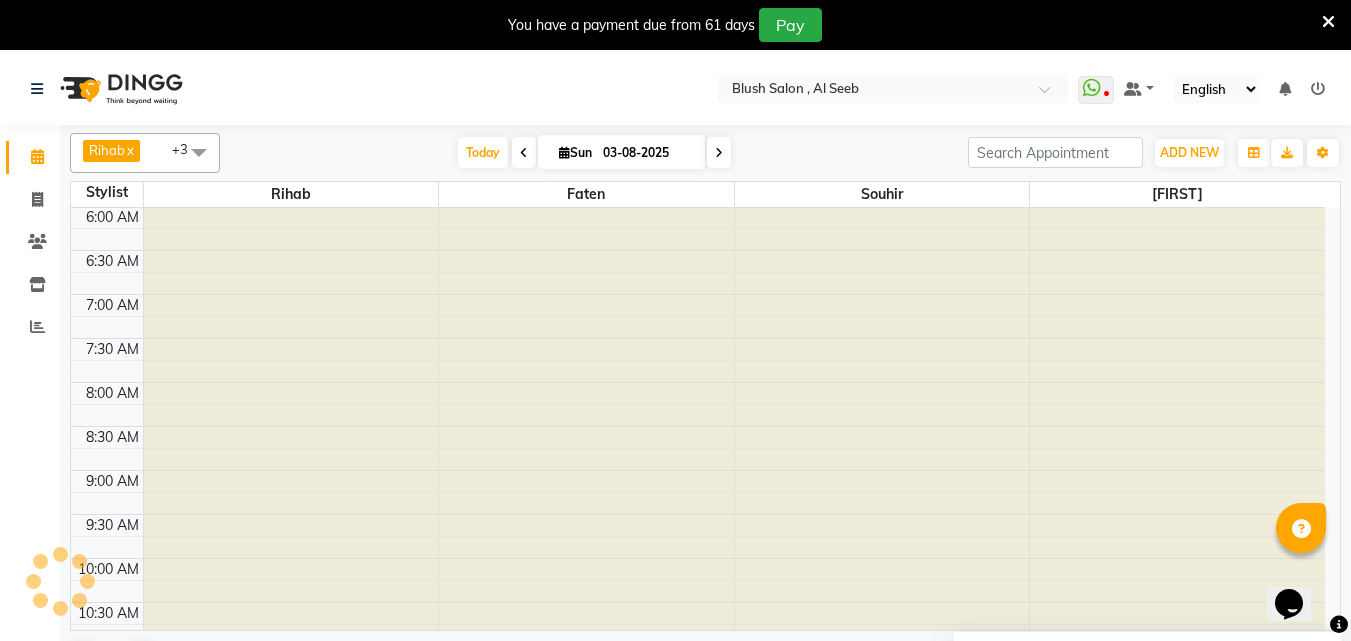 scroll, scrollTop: 969, scrollLeft: 0, axis: vertical 